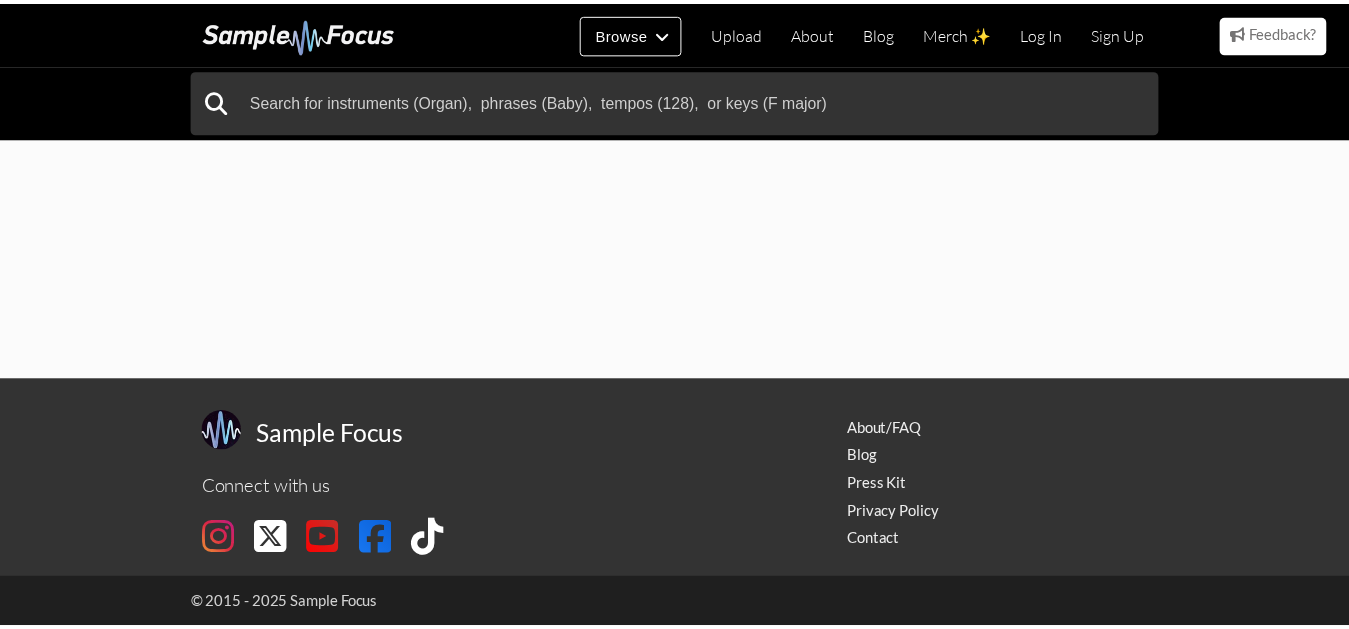 scroll, scrollTop: 0, scrollLeft: 0, axis: both 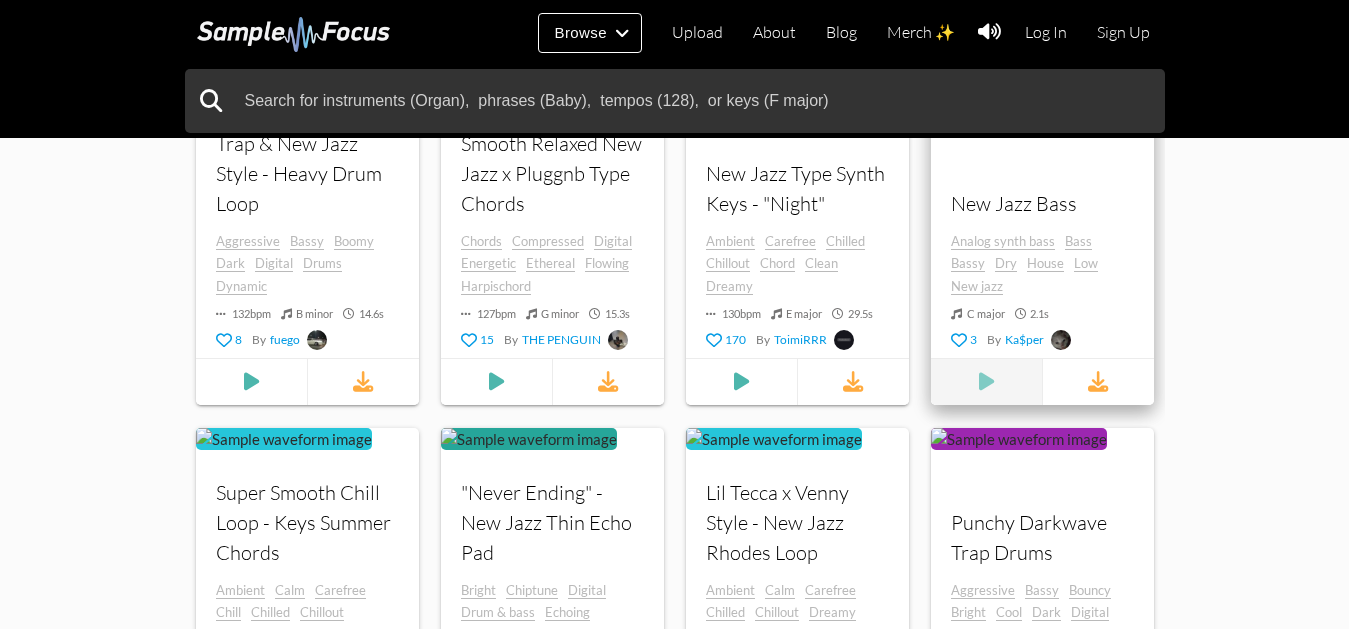 click at bounding box center [250, 381] 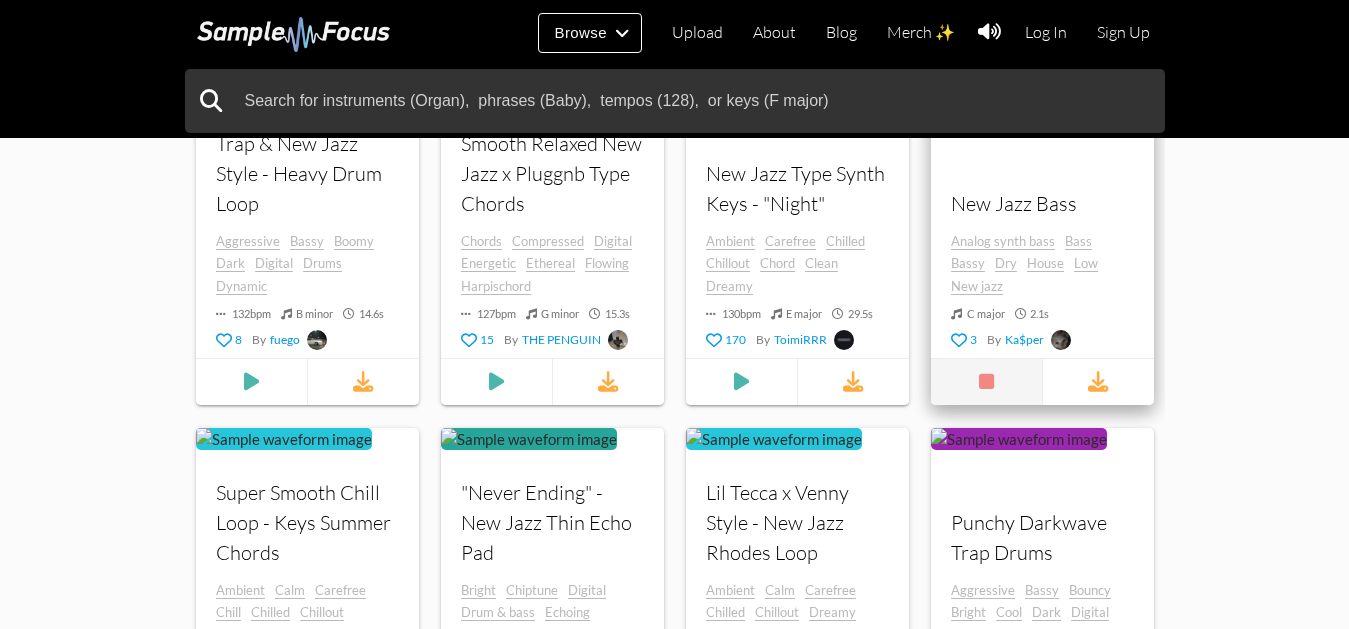 click at bounding box center (985, 381) 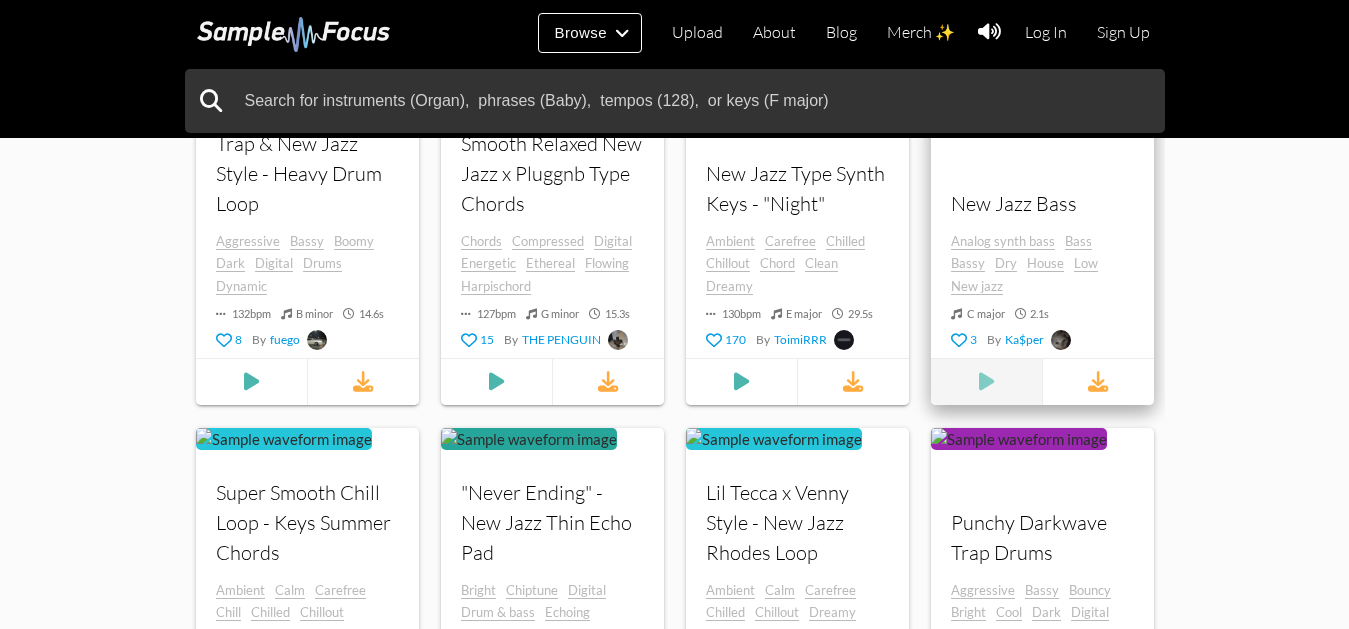 click at bounding box center (250, 381) 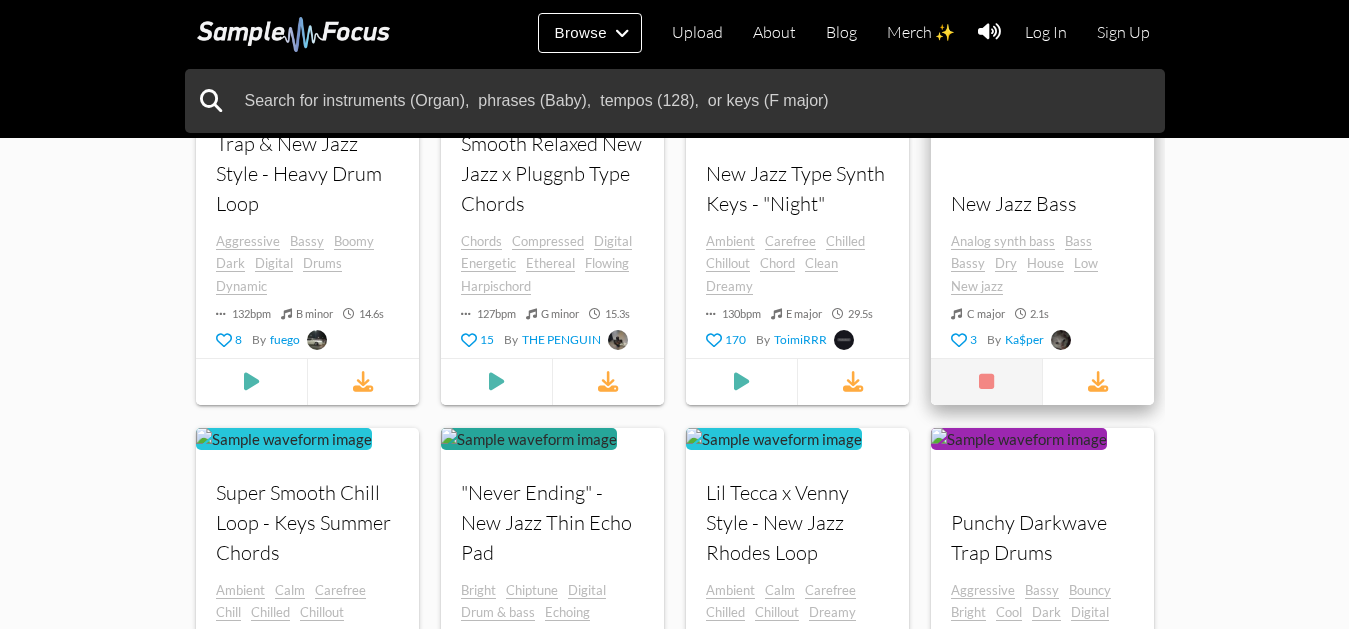 click at bounding box center [985, 381] 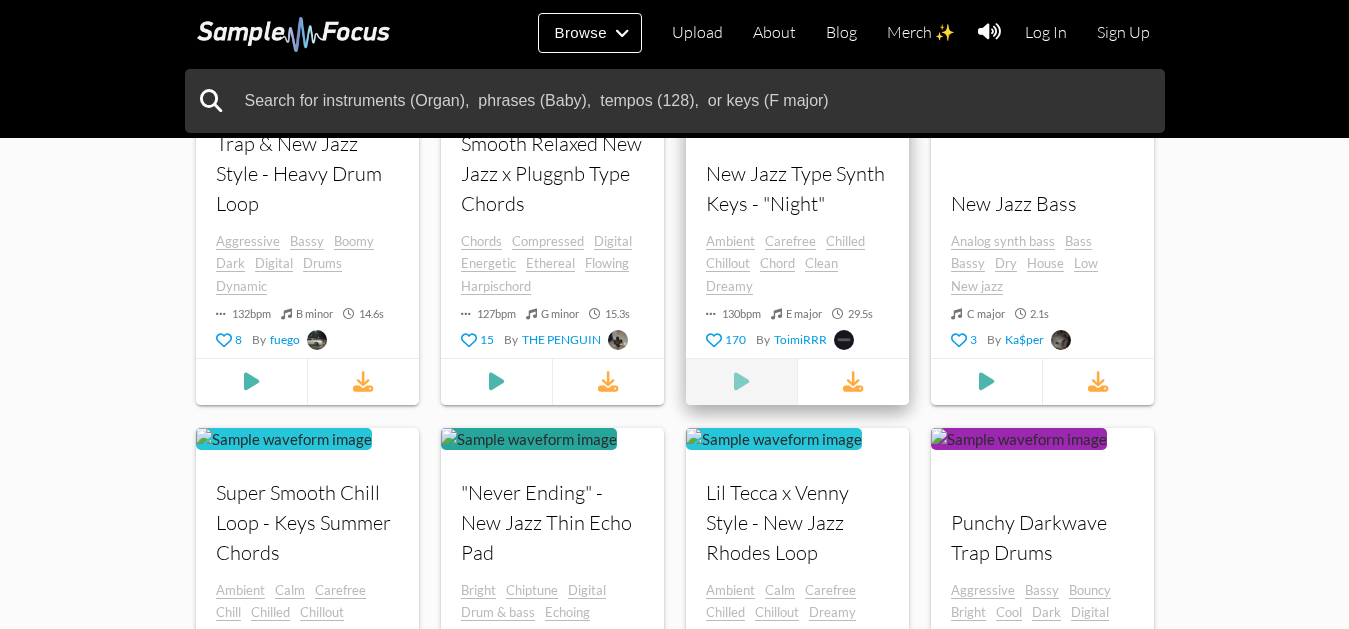 click at bounding box center [251, 381] 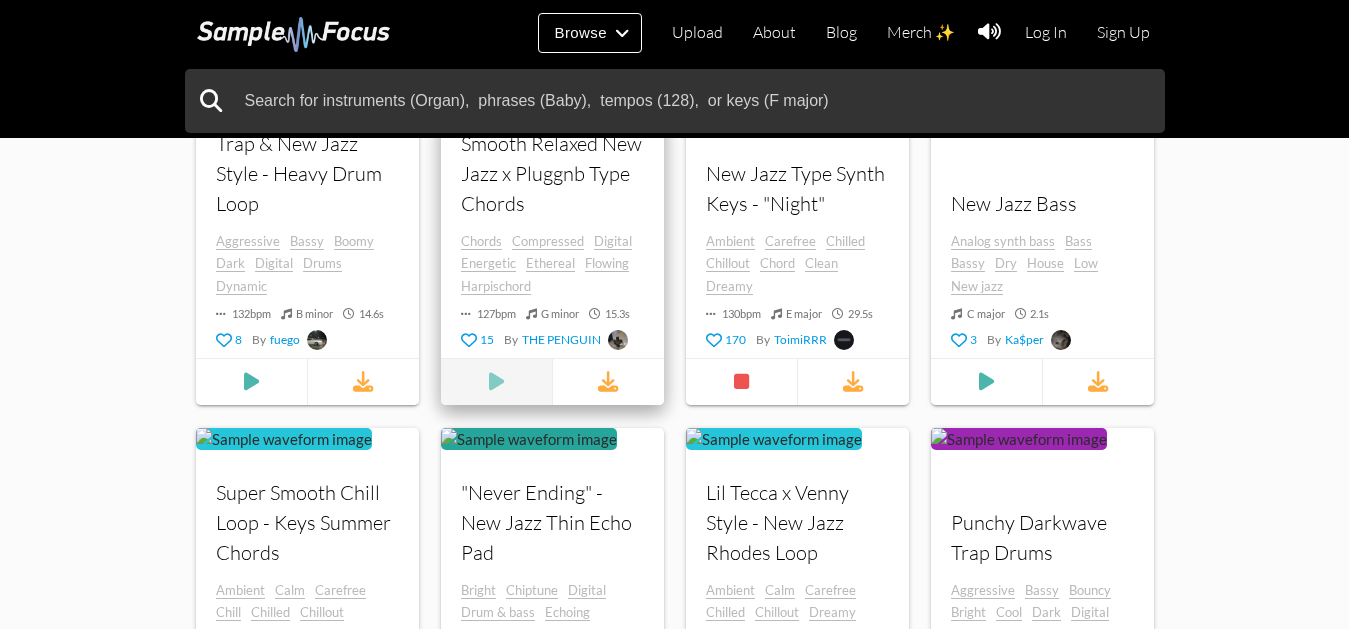 click at bounding box center [250, 381] 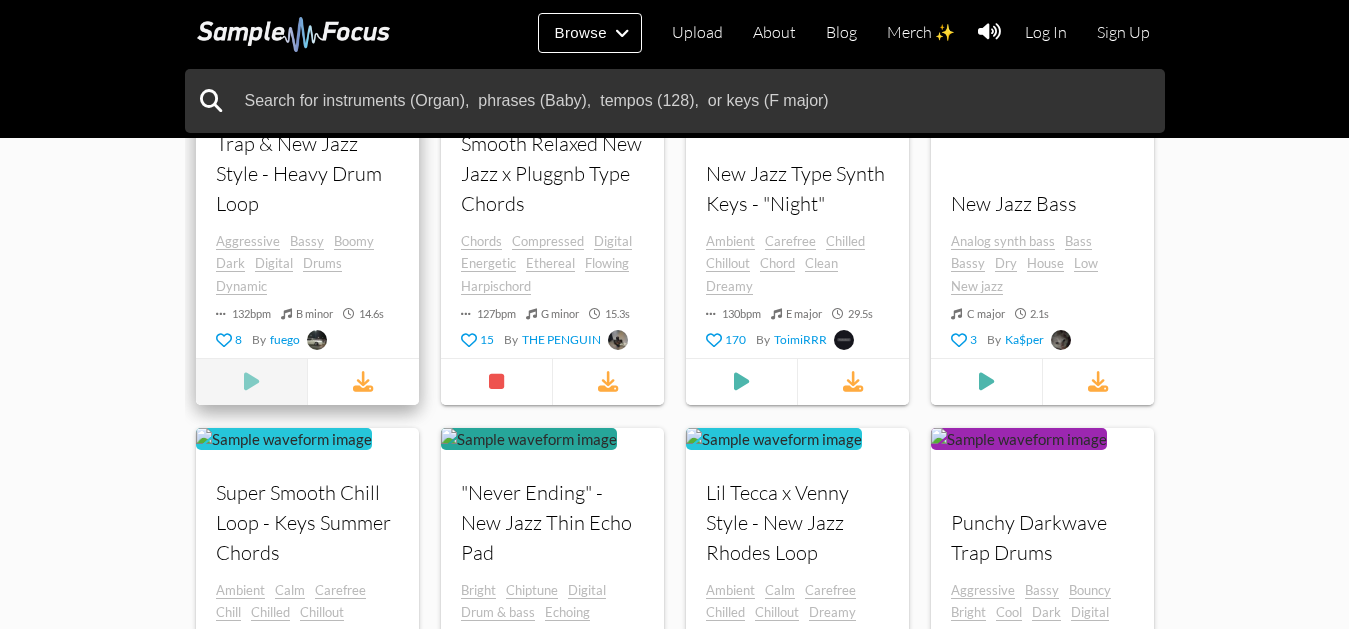 click at bounding box center (251, 381) 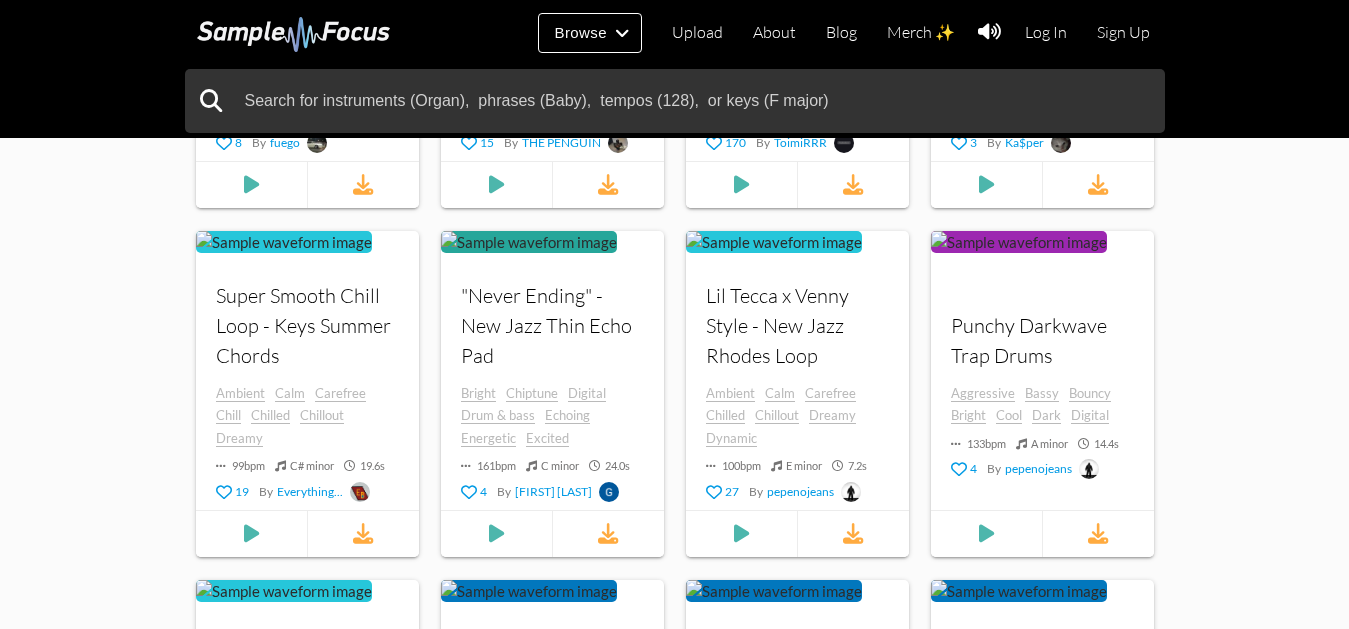 scroll, scrollTop: 593, scrollLeft: 0, axis: vertical 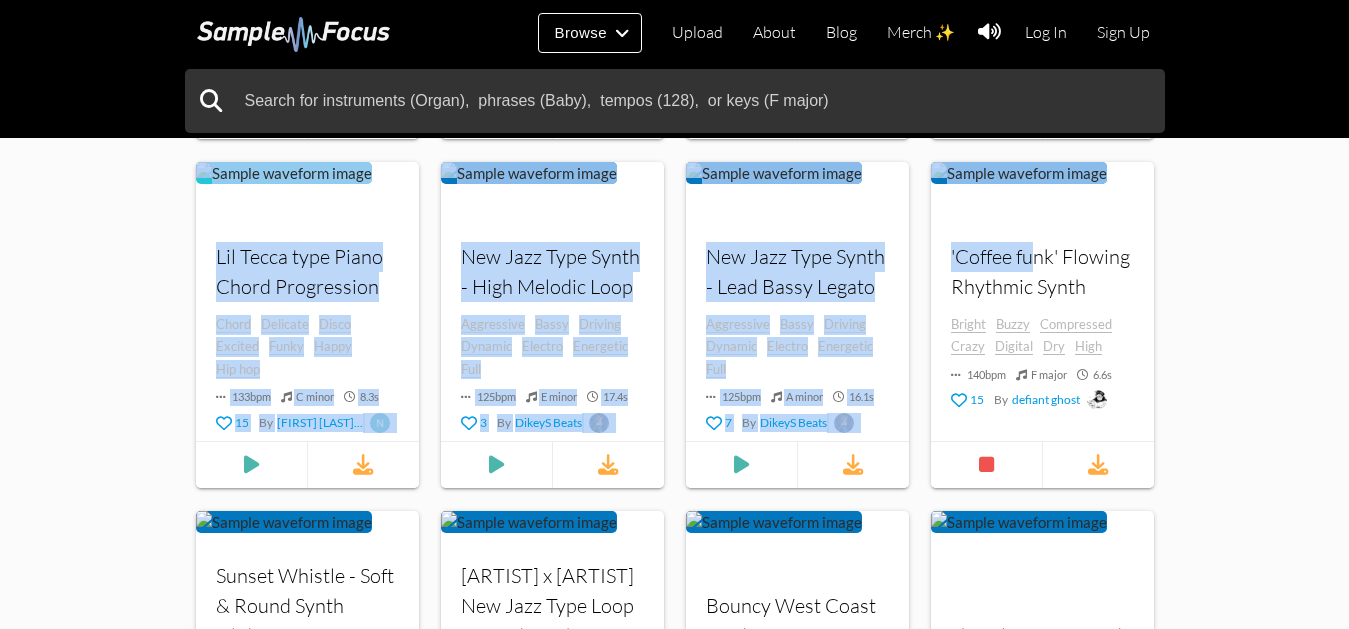 drag, startPoint x: 1032, startPoint y: 259, endPoint x: 1359, endPoint y: 255, distance: 327.02448 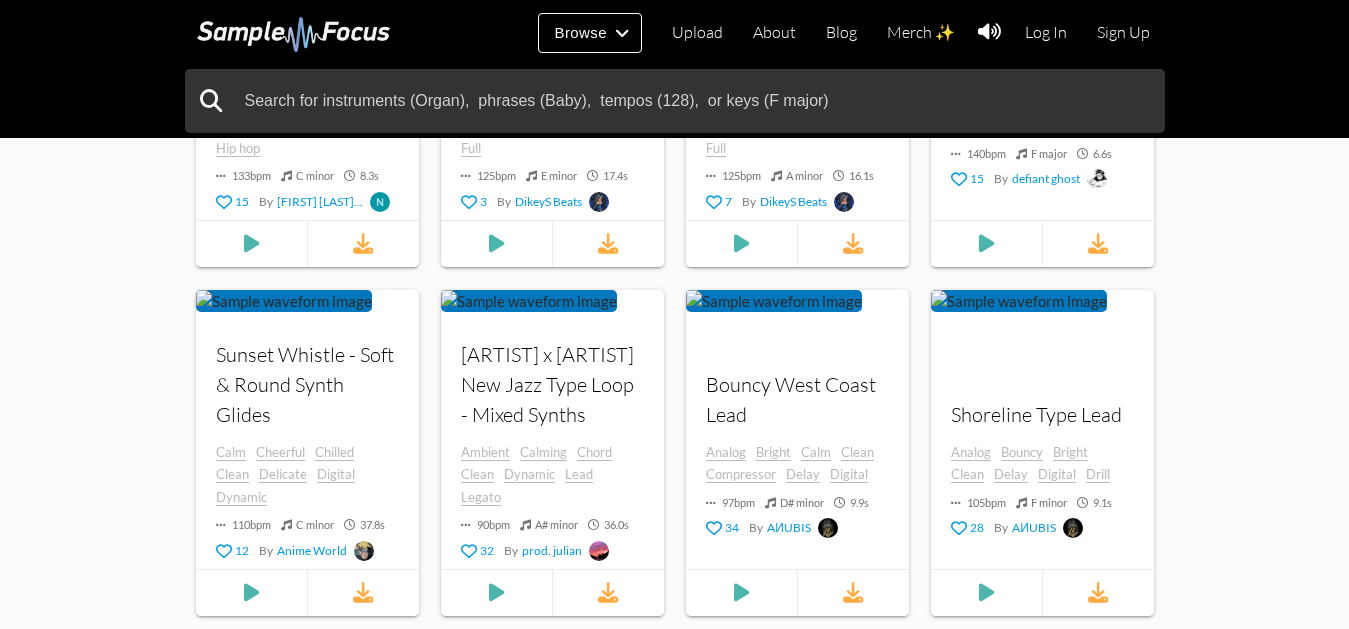 scroll, scrollTop: 1343, scrollLeft: 0, axis: vertical 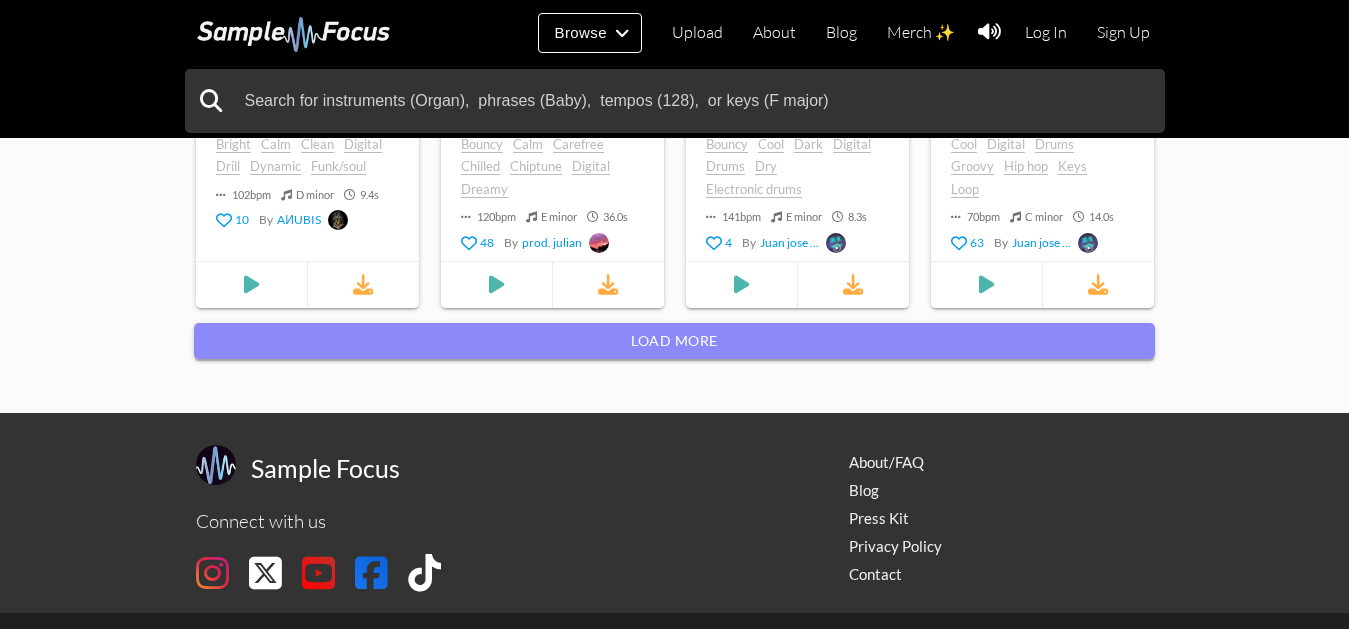 click on "Load more" at bounding box center (674, 341) 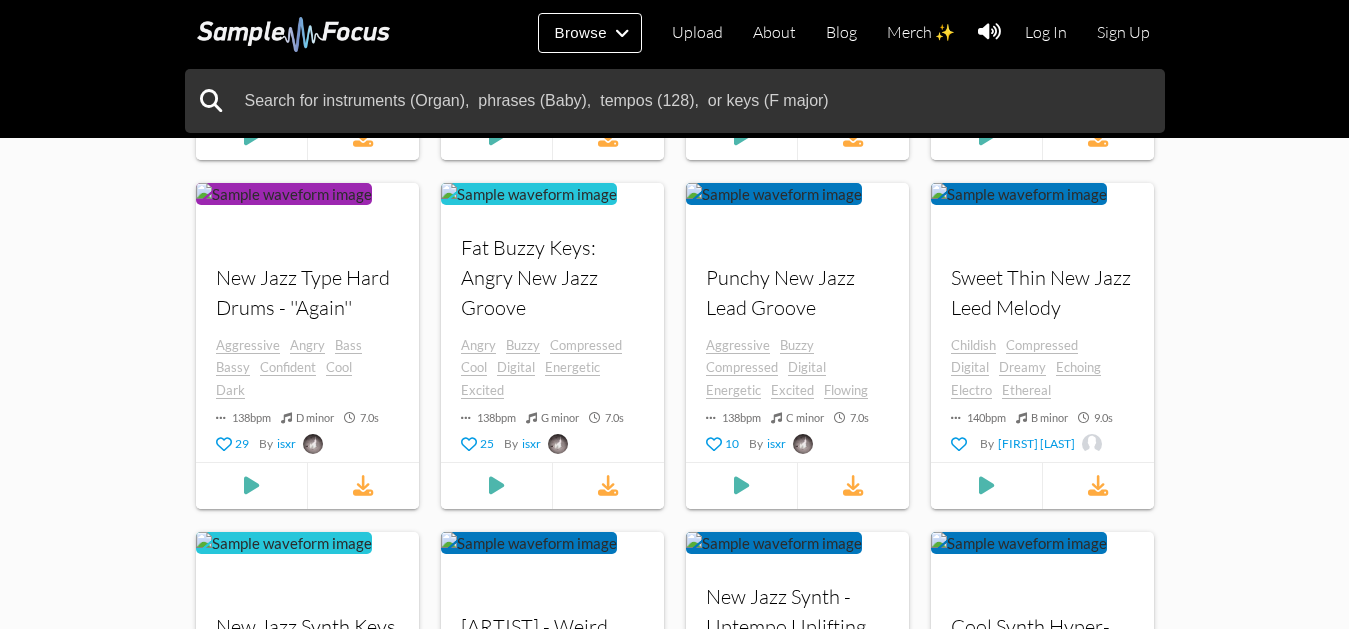 scroll, scrollTop: 2390, scrollLeft: 0, axis: vertical 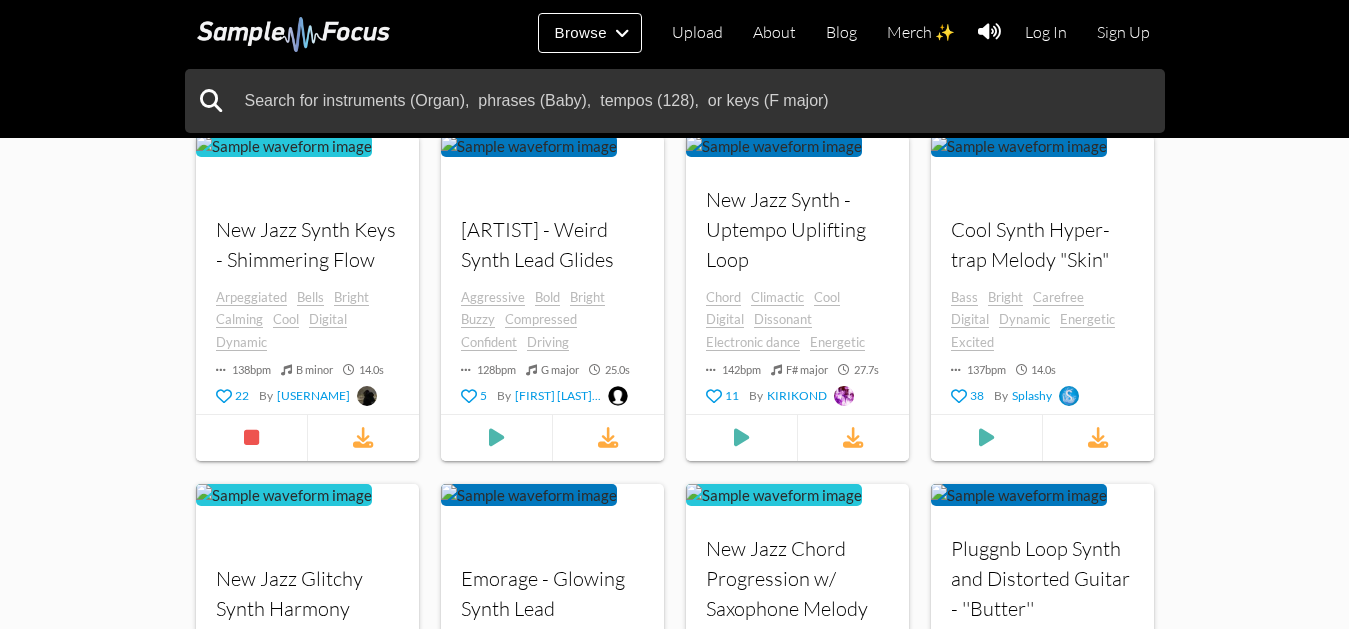 drag, startPoint x: 351, startPoint y: 196, endPoint x: 141, endPoint y: 215, distance: 210.85777 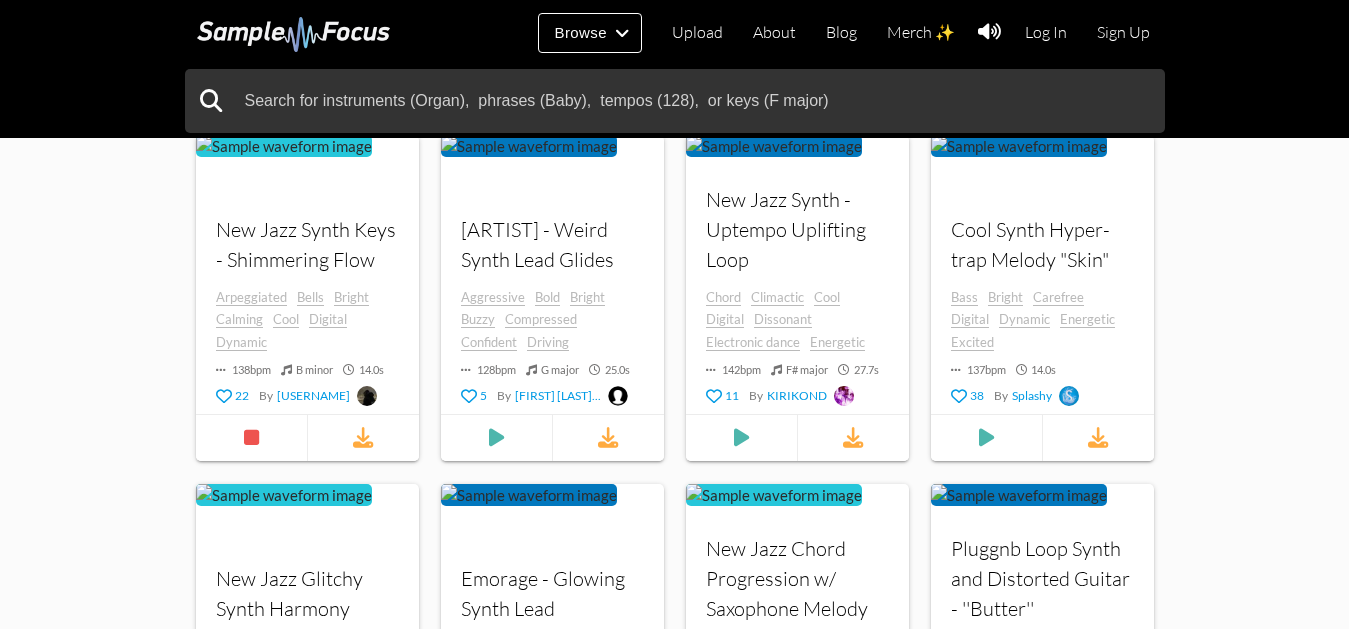 click on "97   samples tagged with   " new jazz " Tempo (BPM) 0 200 Duration (secs) 0 58.3 Key Any Any ​ Mode Any Any ​ Sort By Newest Newest ​ Include Tags Click or search here to add more tag filters Exclude Tags Click or search here to add more tag filters Your browser does not support the audio  element. Trap & New Jazz Style - Heavy Drum Loop  Aggressive Bassy Boomy Dark Digital Drums Dynamic   132 bpm   B   minor   14.6 s 8 By fuego Your browser does not support the audio  element. Smooth Relaxed New Jazz x Pluggnb Type Chords Chords Compressed Digital Energetic Ethereal Flowing Harpischord   127 bpm   G   minor   15.3 s 15 By THE PENGUIN Your browser does not support the audio  element. New Jazz Type Synth Keys - "Night" Ambient Carefree Chilled Chillout Chord Clean Dreamy   130 bpm   E   major   29.5 s 170 By ToimiRRR Your browser does not support the audio Bass" at bounding box center [674, -749] 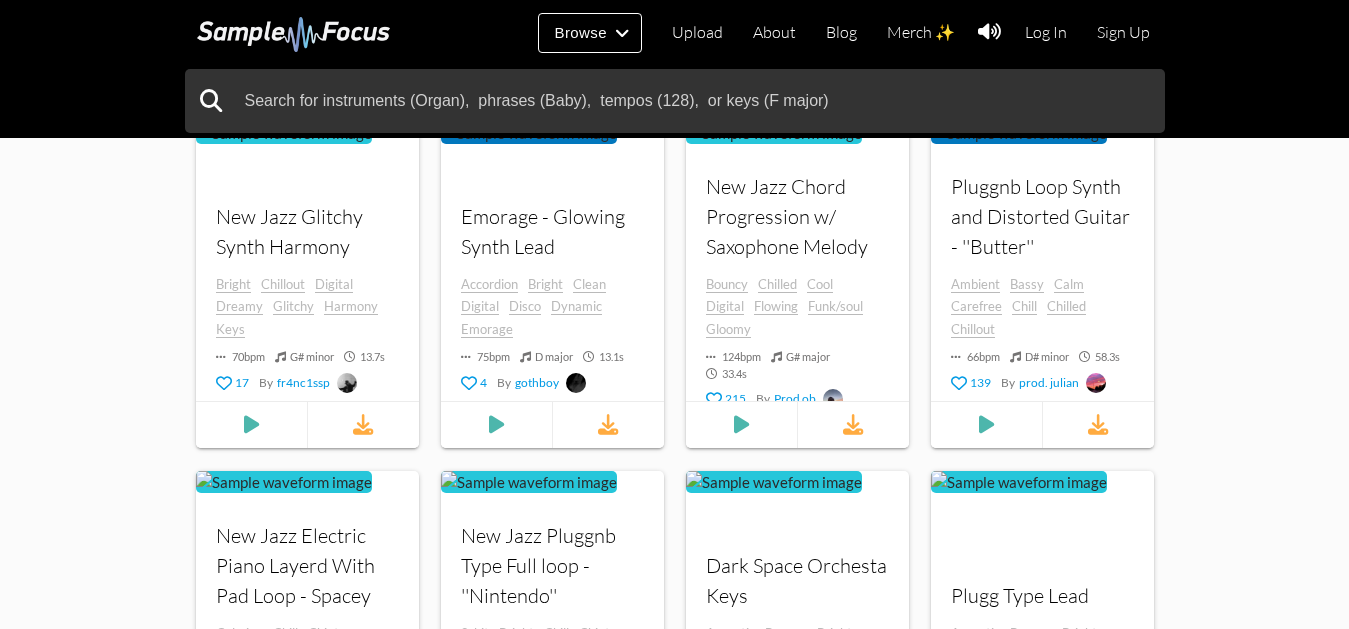 scroll, scrollTop: 3142, scrollLeft: 0, axis: vertical 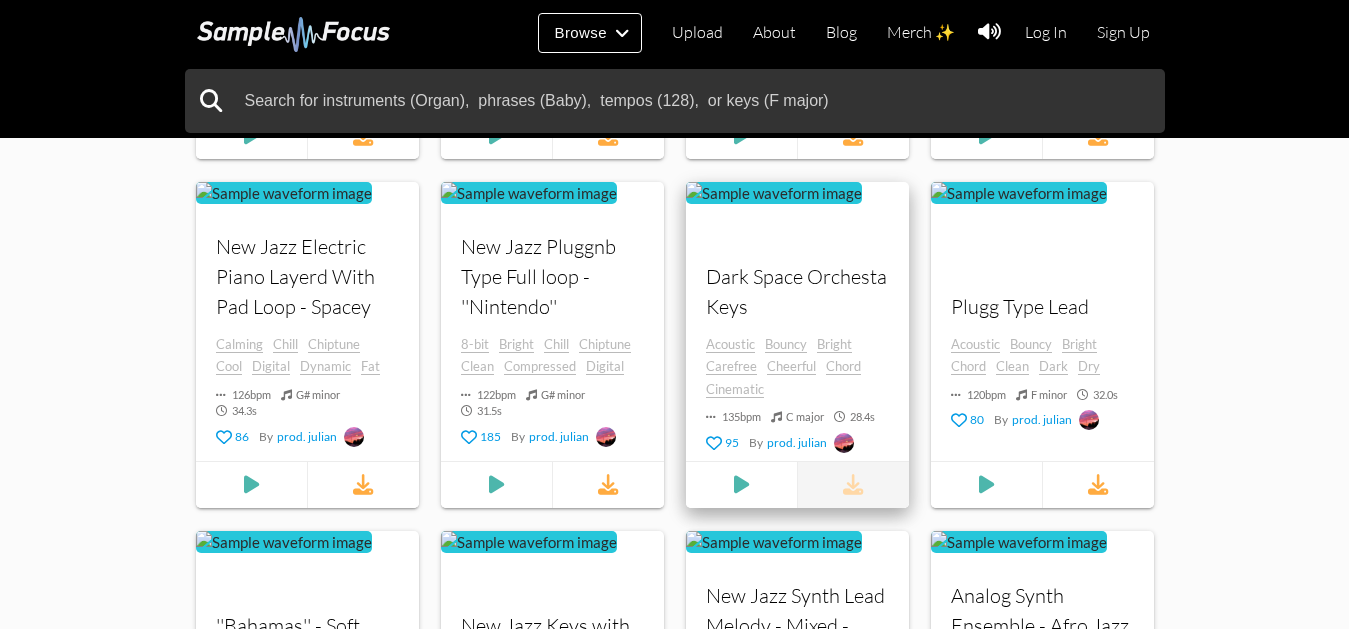 click at bounding box center [853, 484] 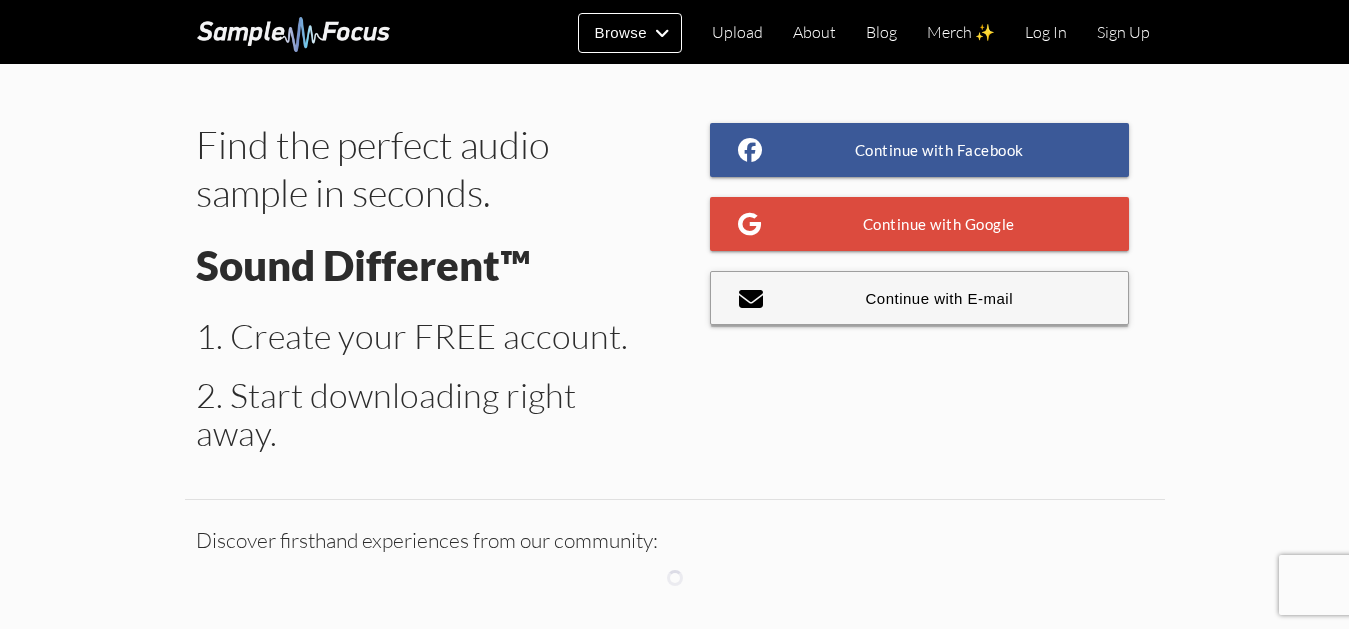 scroll, scrollTop: 0, scrollLeft: 0, axis: both 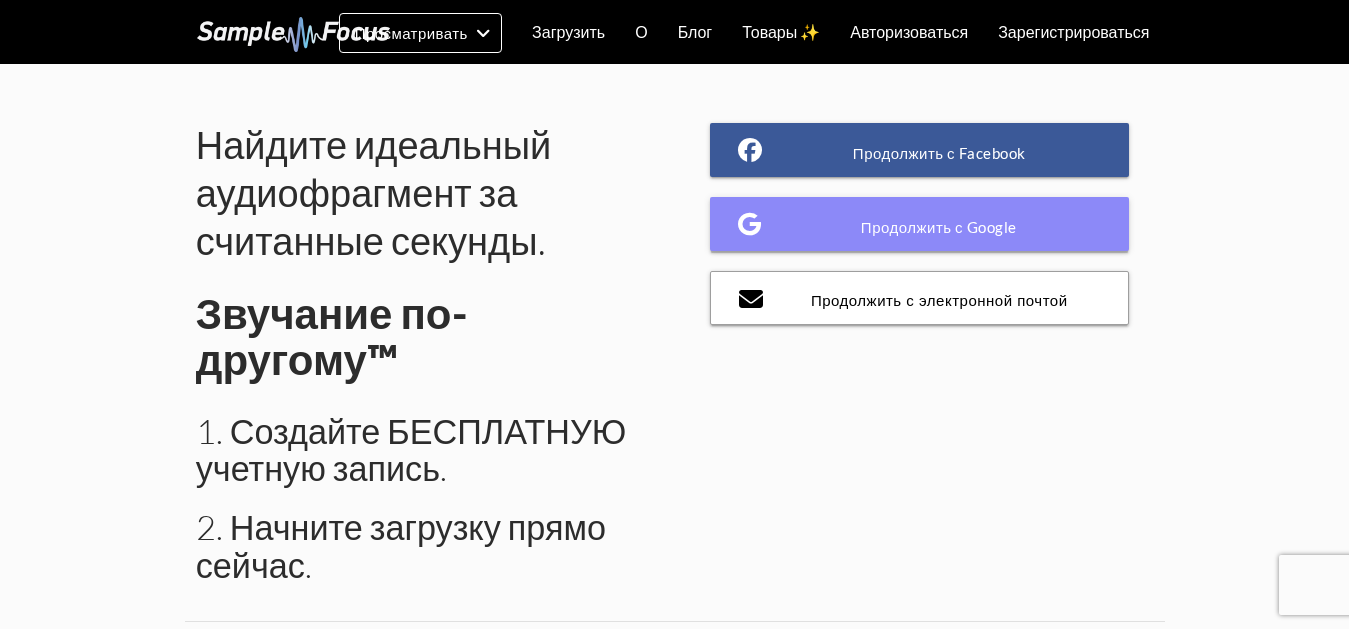 click on "Продолжить с Google" at bounding box center [920, 224] 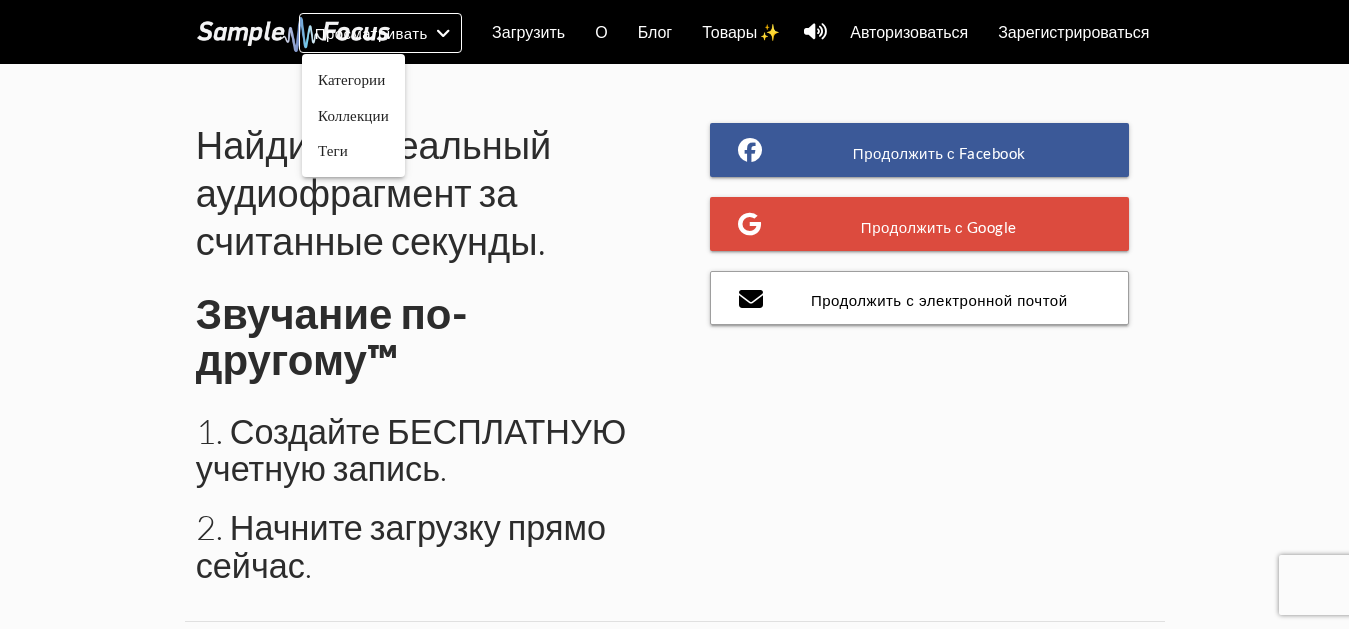 click at bounding box center [674, 314] 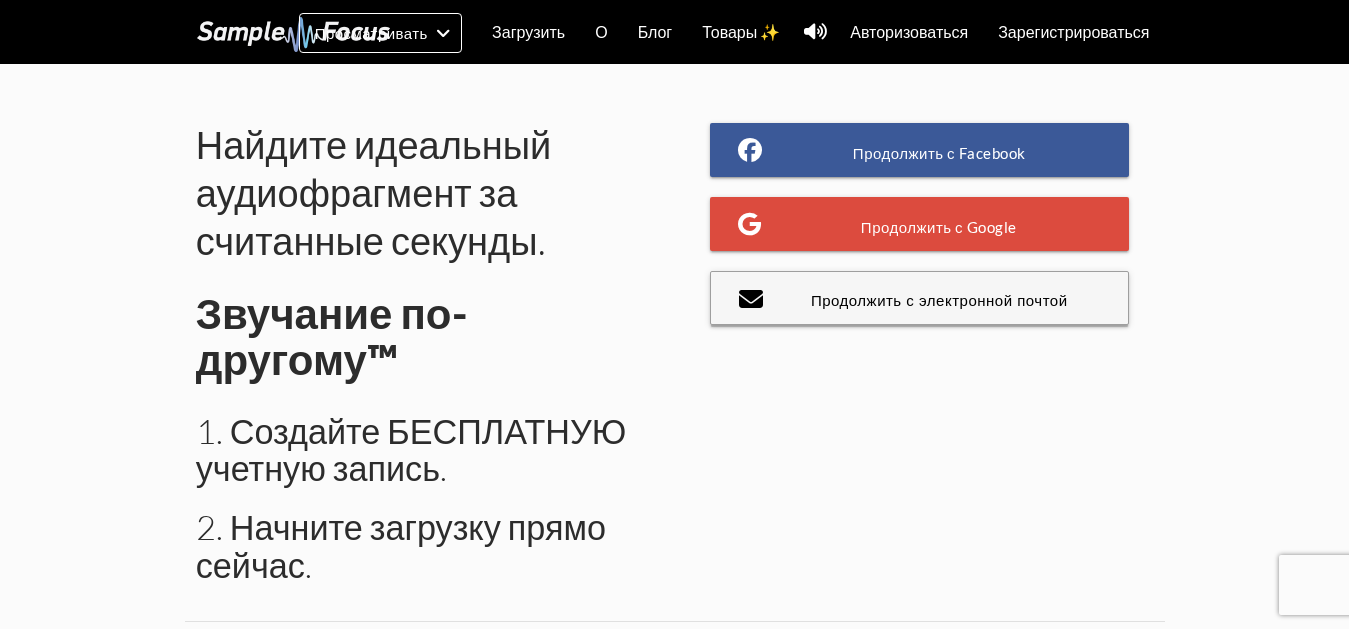 drag, startPoint x: 1036, startPoint y: 308, endPoint x: 701, endPoint y: 231, distance: 343.73535 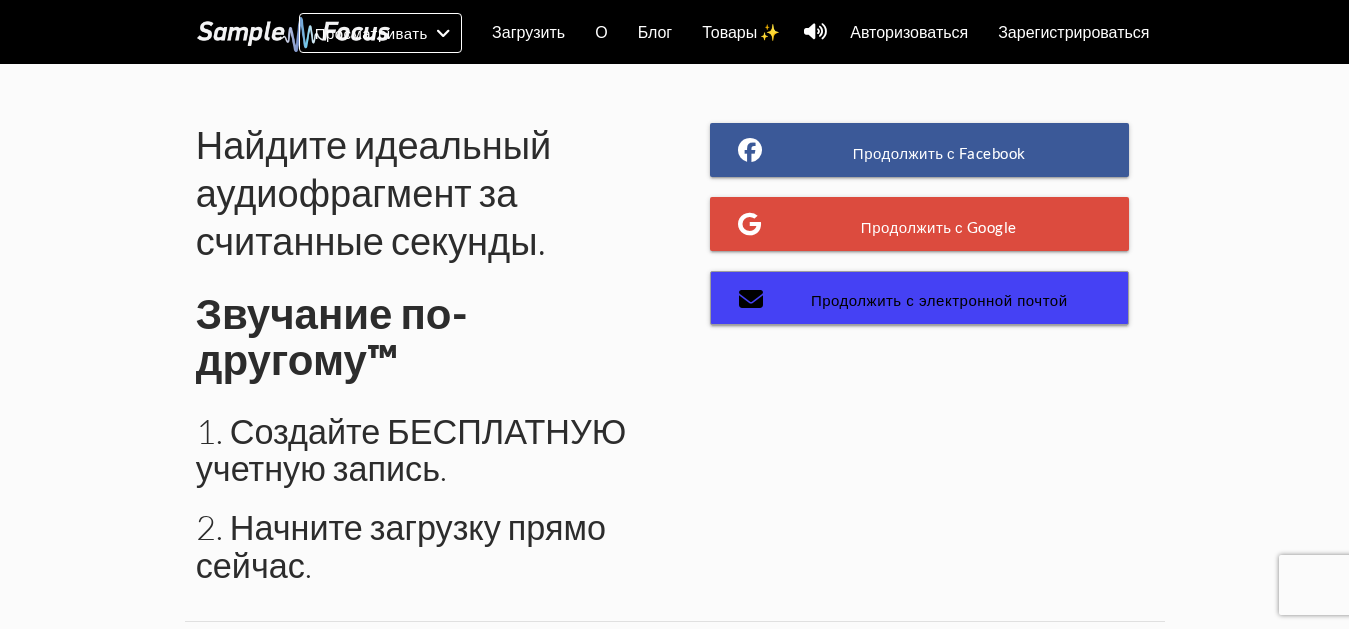 click on "Продолжить с электронной почтой" at bounding box center (939, 300) 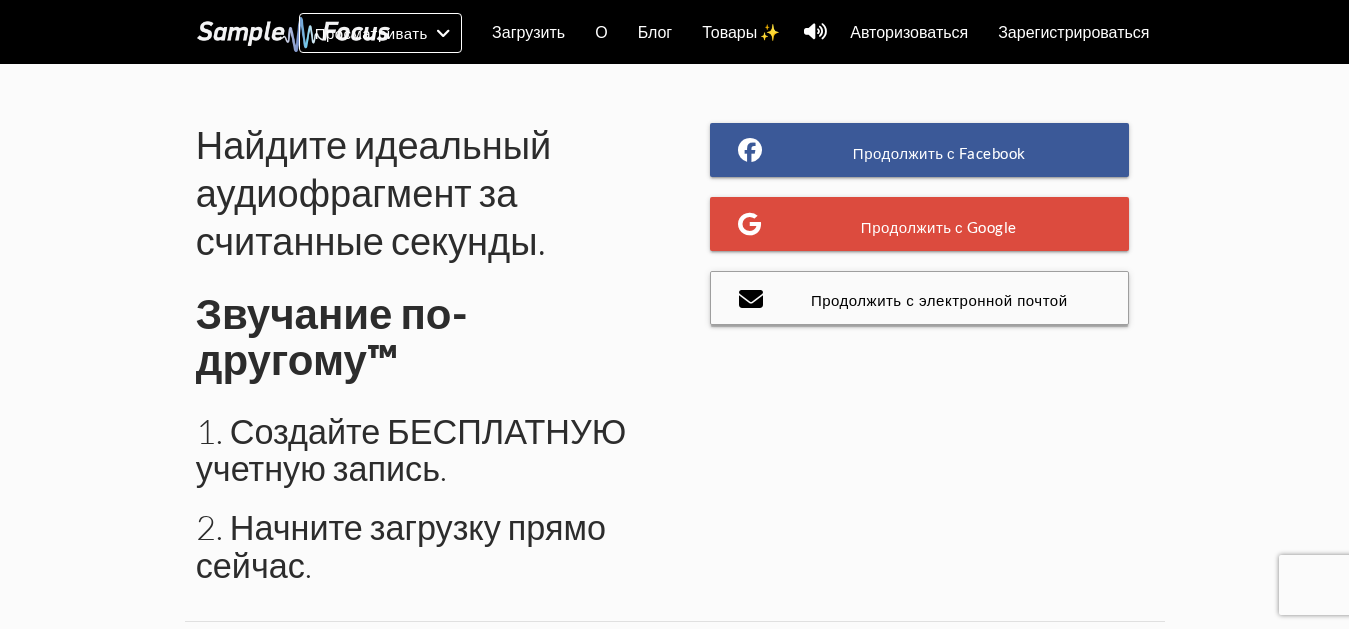click at bounding box center [751, 299] 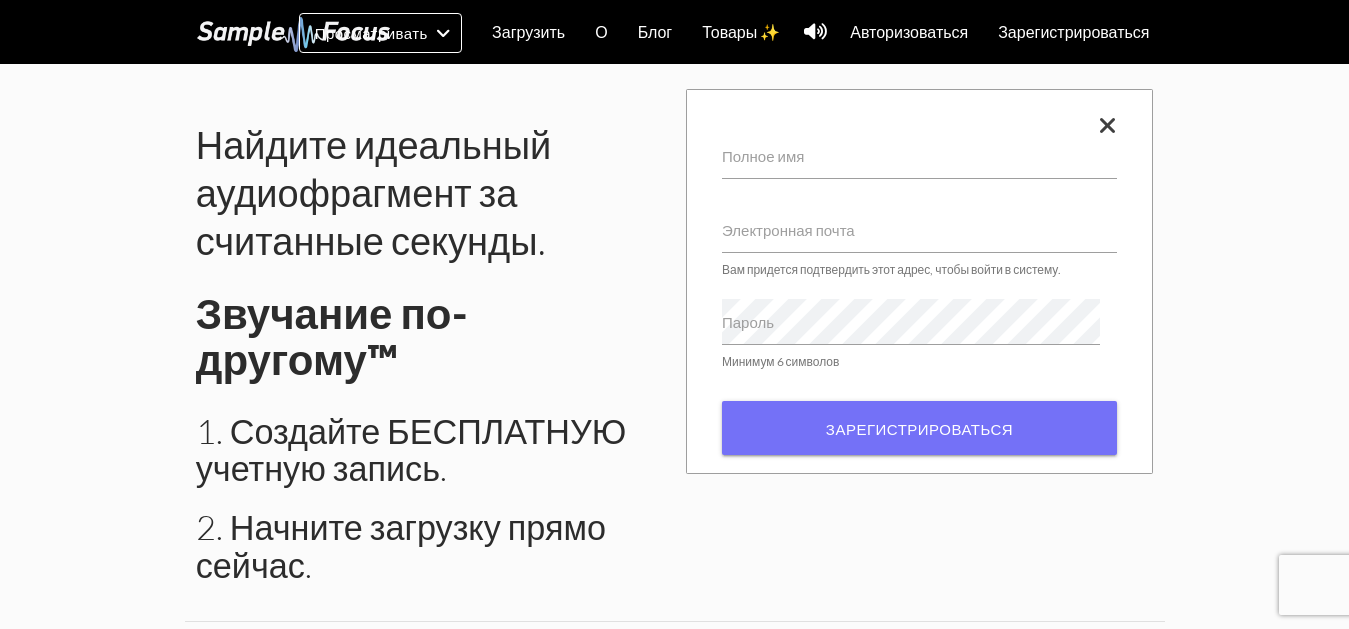 click on "Полное имя" at bounding box center (763, 156) 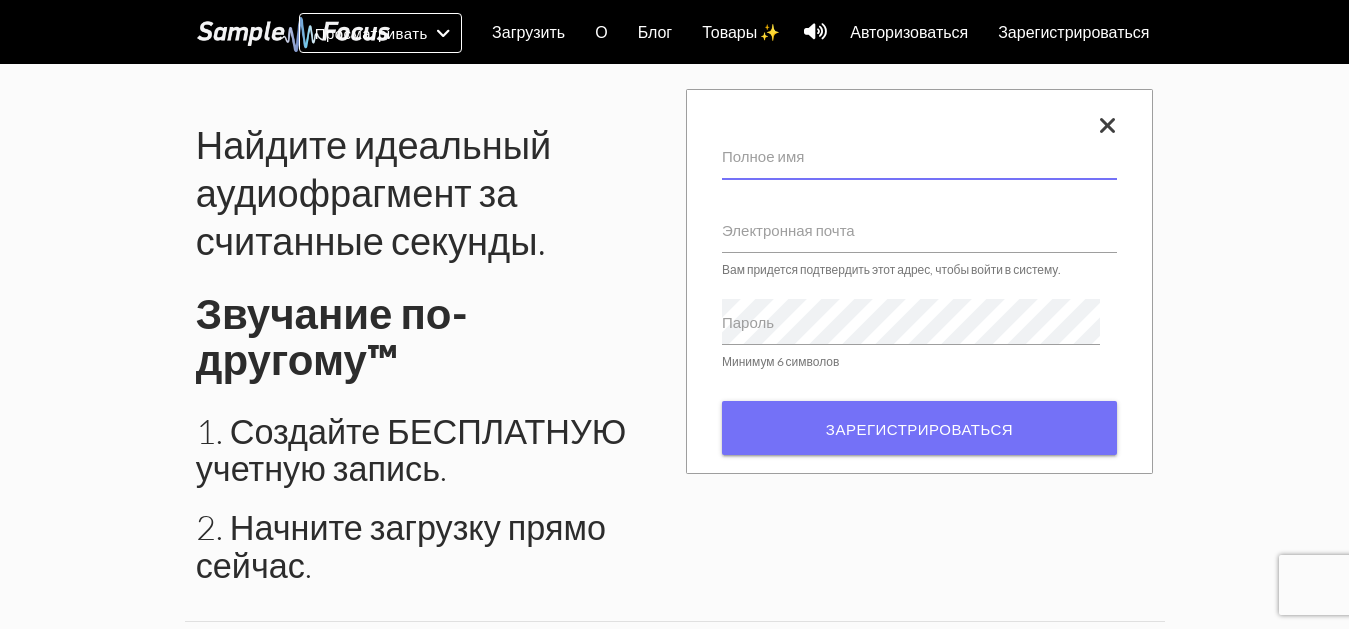click on "Полное имя" at bounding box center [919, 156] 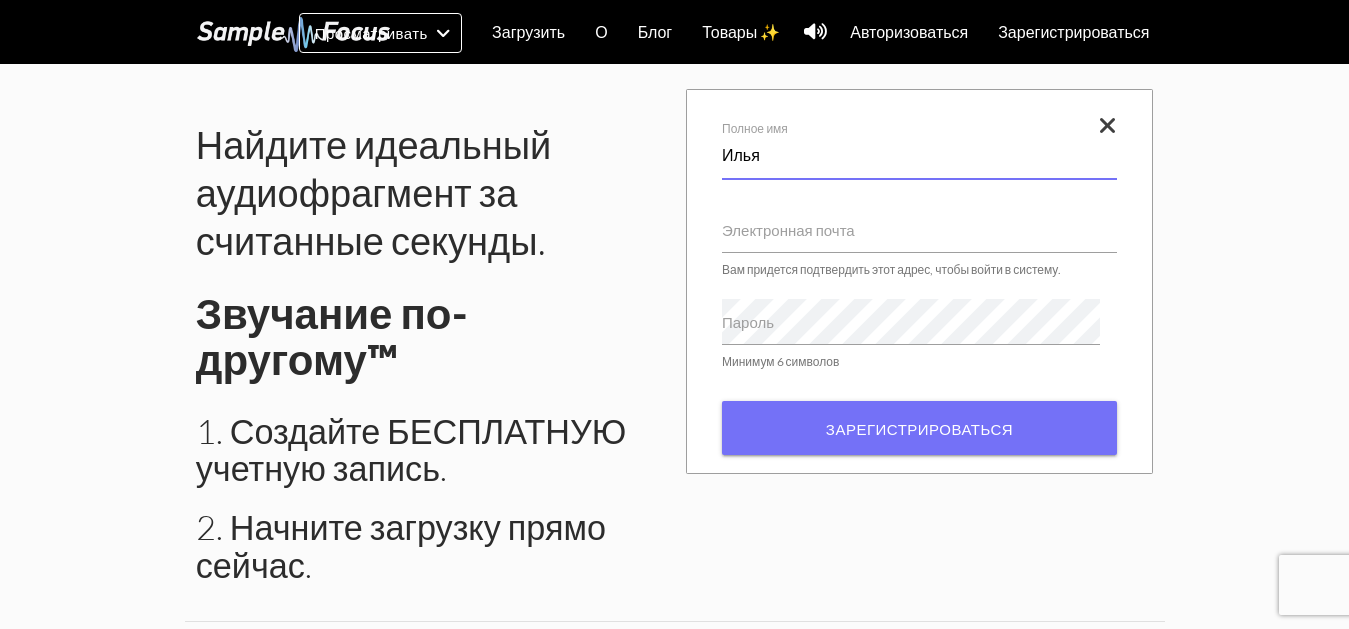 type on "[FIRST]" 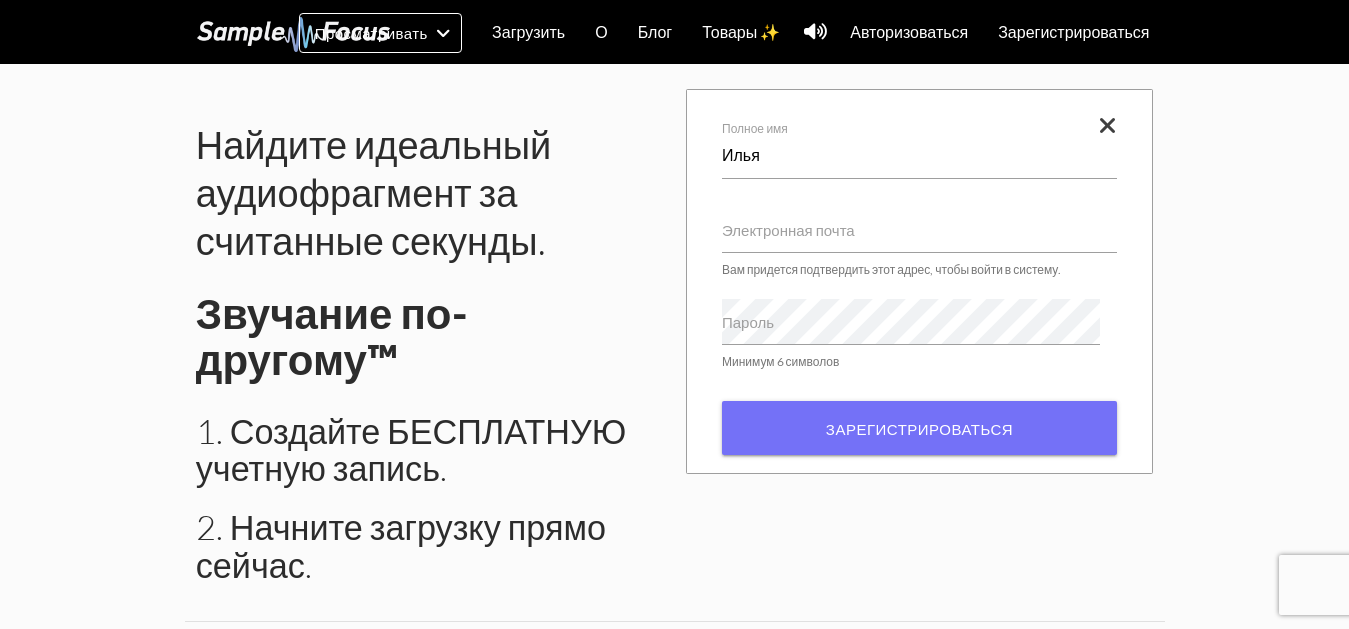 click on "Электронная почта" at bounding box center (788, 230) 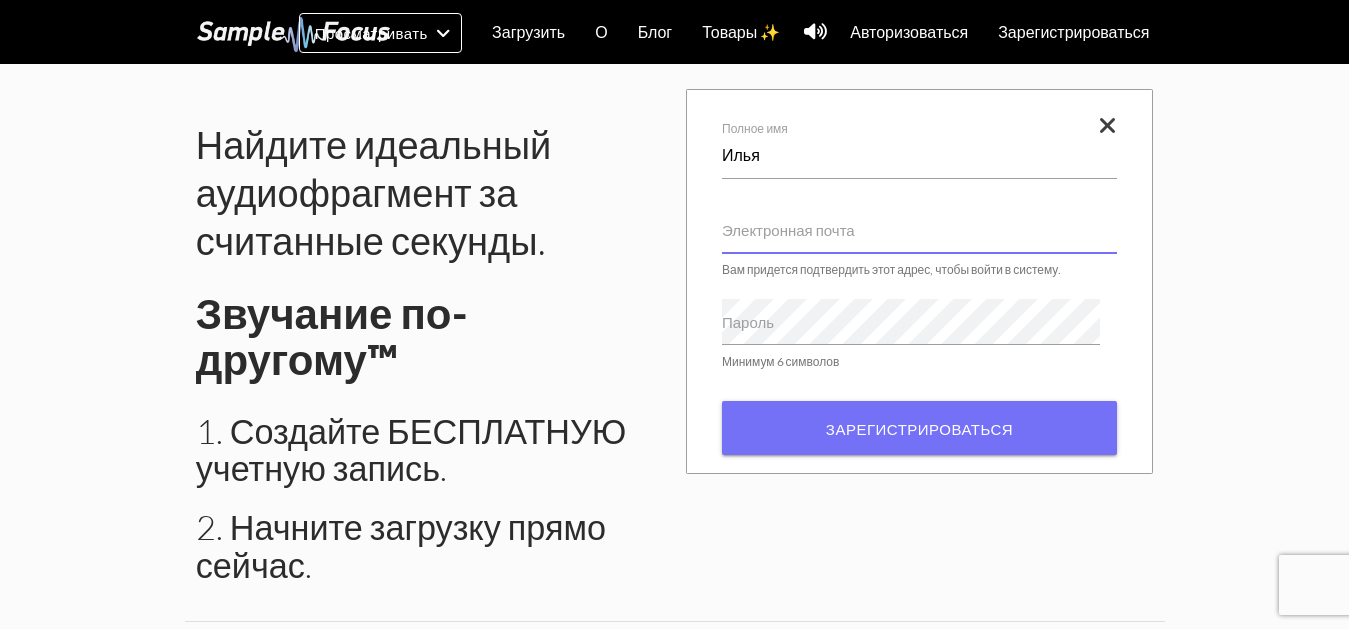 click on "Электронная почта" at bounding box center [919, 230] 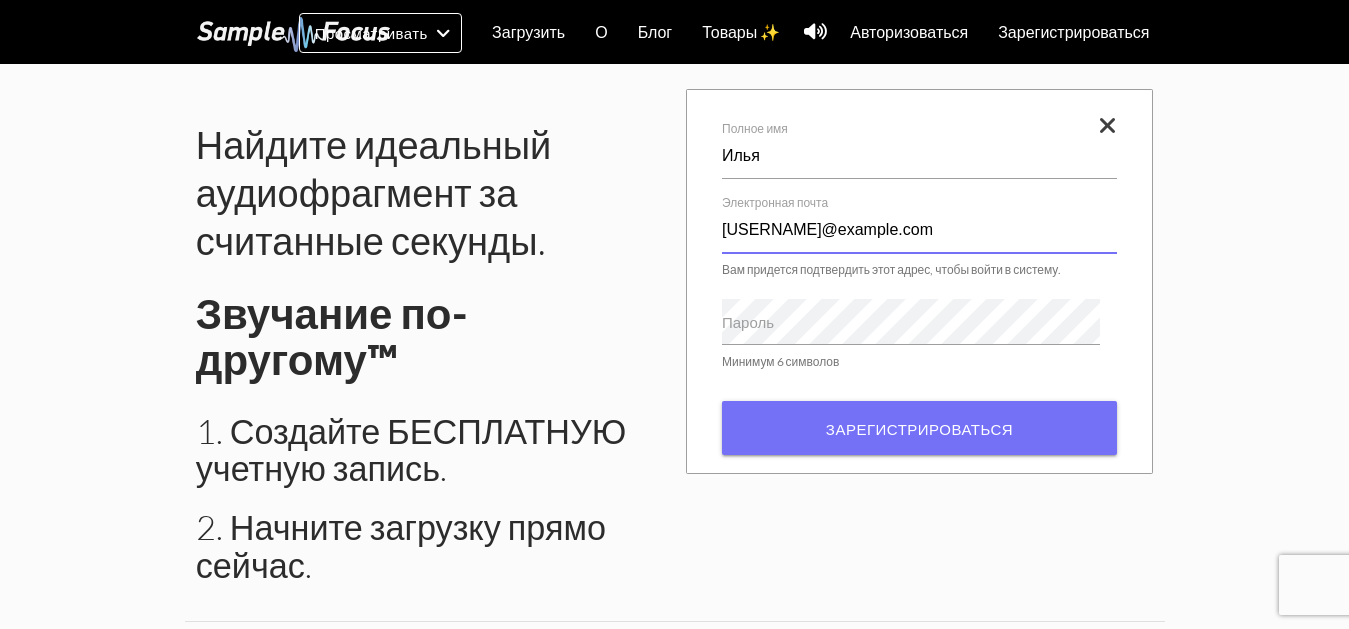 type on "[EMAIL]" 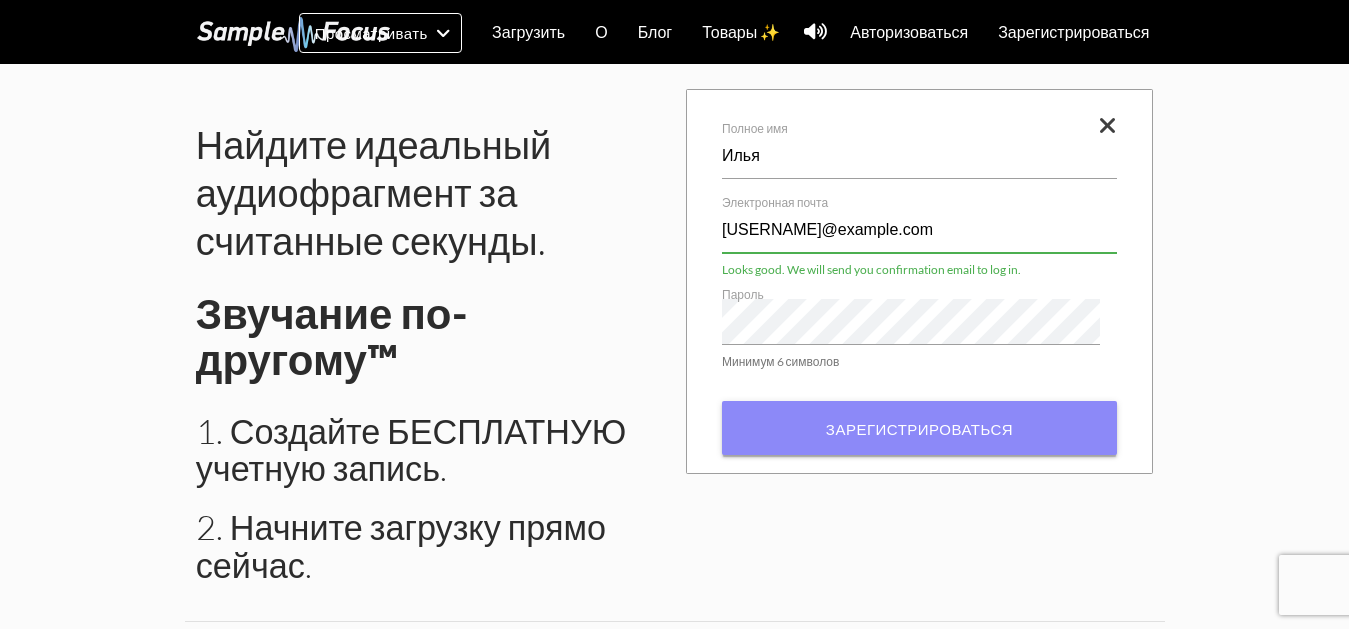 click on "Зарегистрироваться" at bounding box center [919, 428] 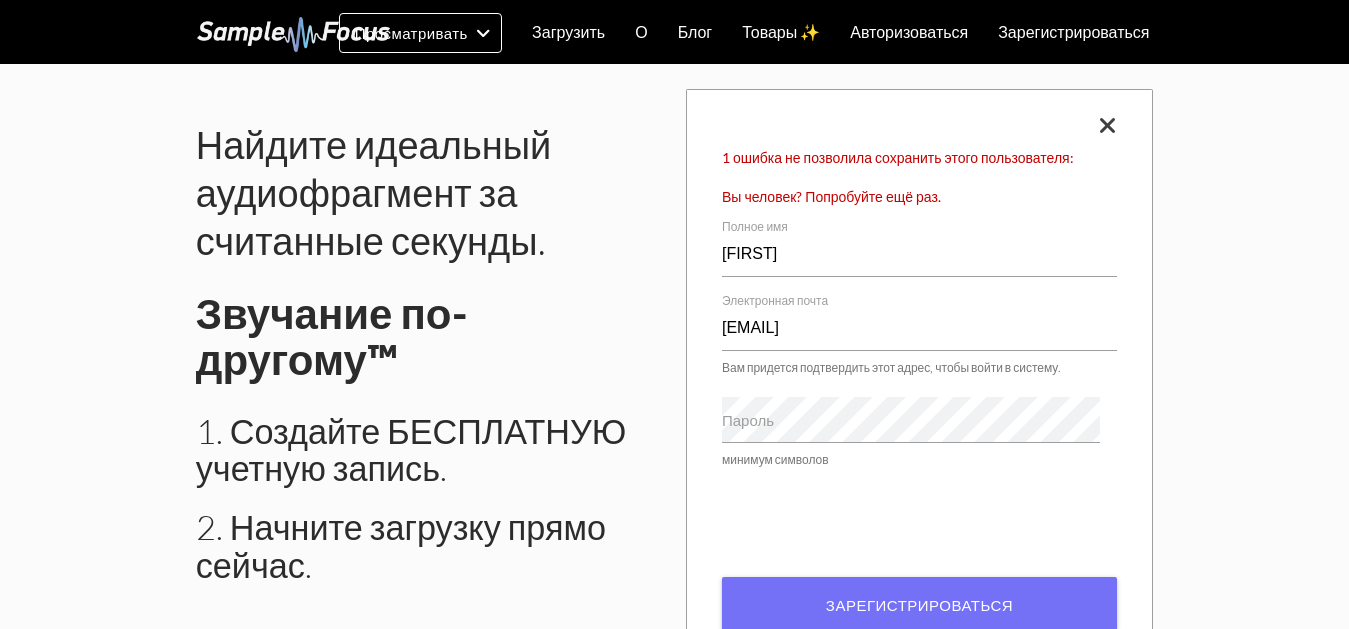 scroll, scrollTop: 0, scrollLeft: 0, axis: both 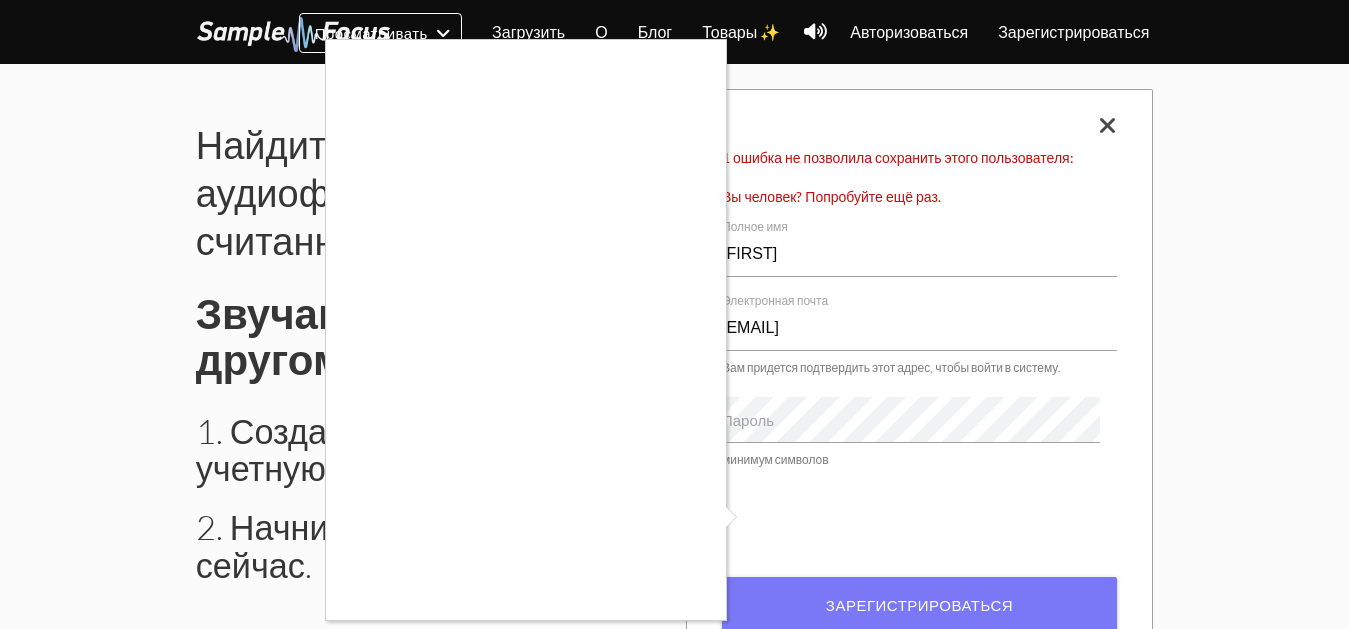 click at bounding box center (675, 32) 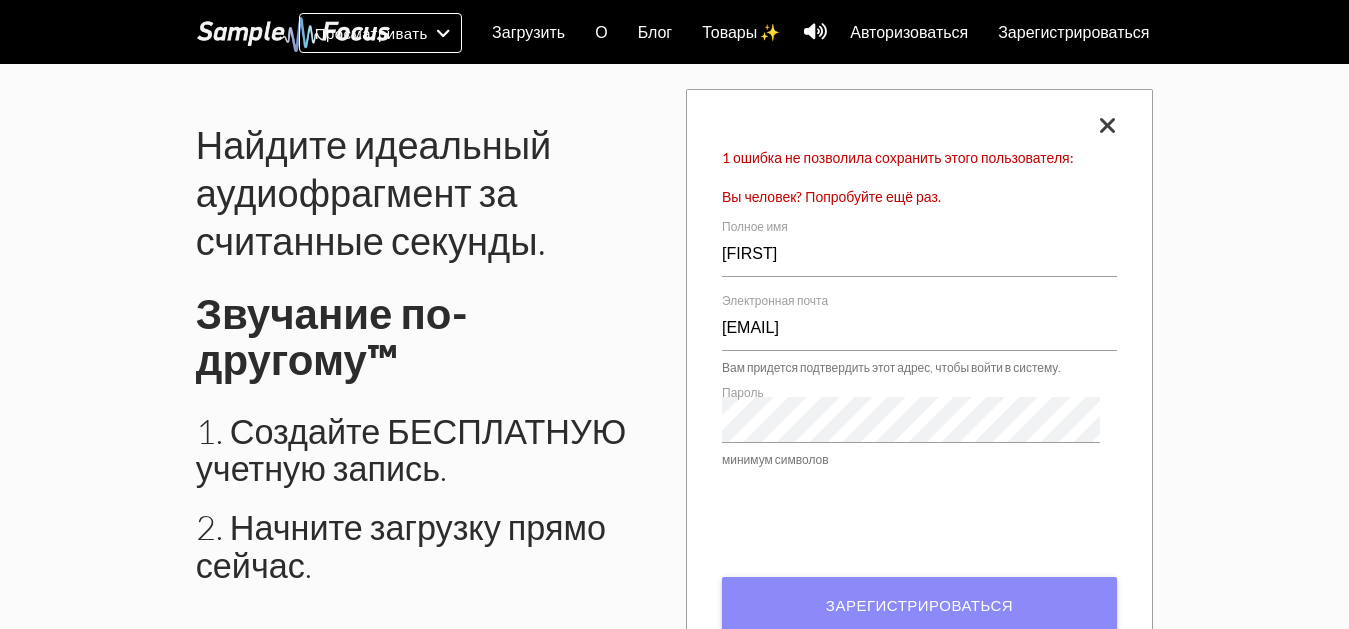 click on "Зарегистрироваться" at bounding box center [919, 605] 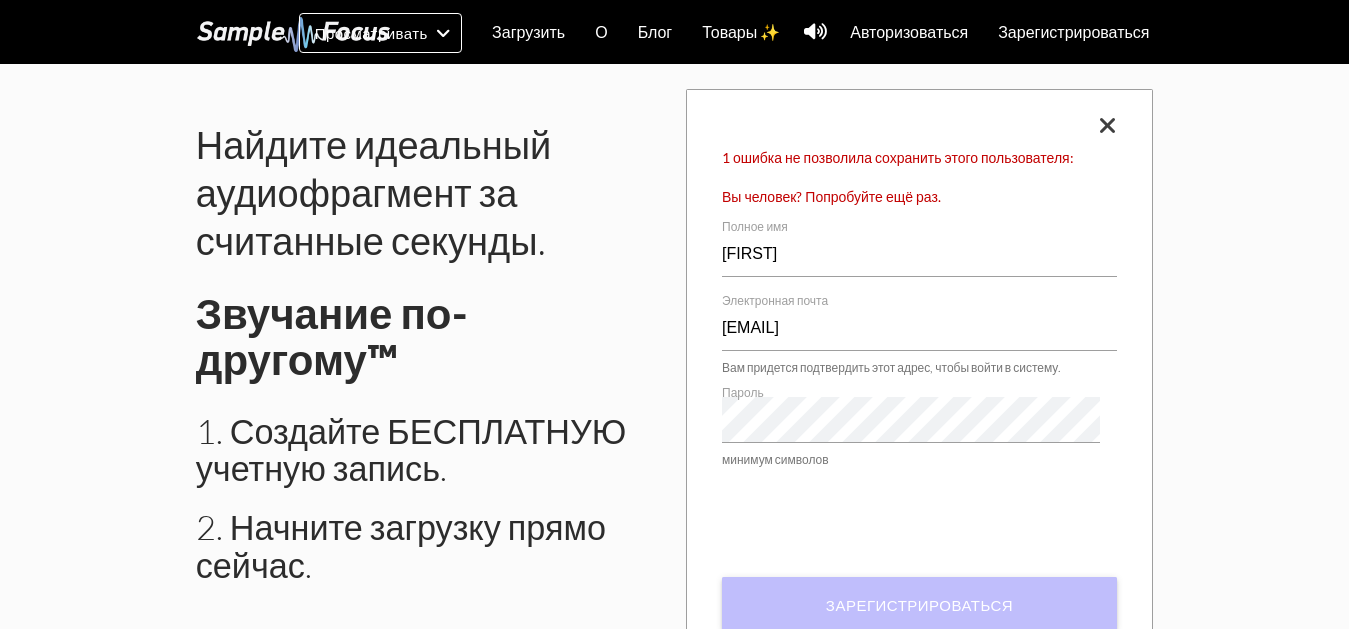 drag, startPoint x: 885, startPoint y: 606, endPoint x: 886, endPoint y: 596, distance: 10.049875 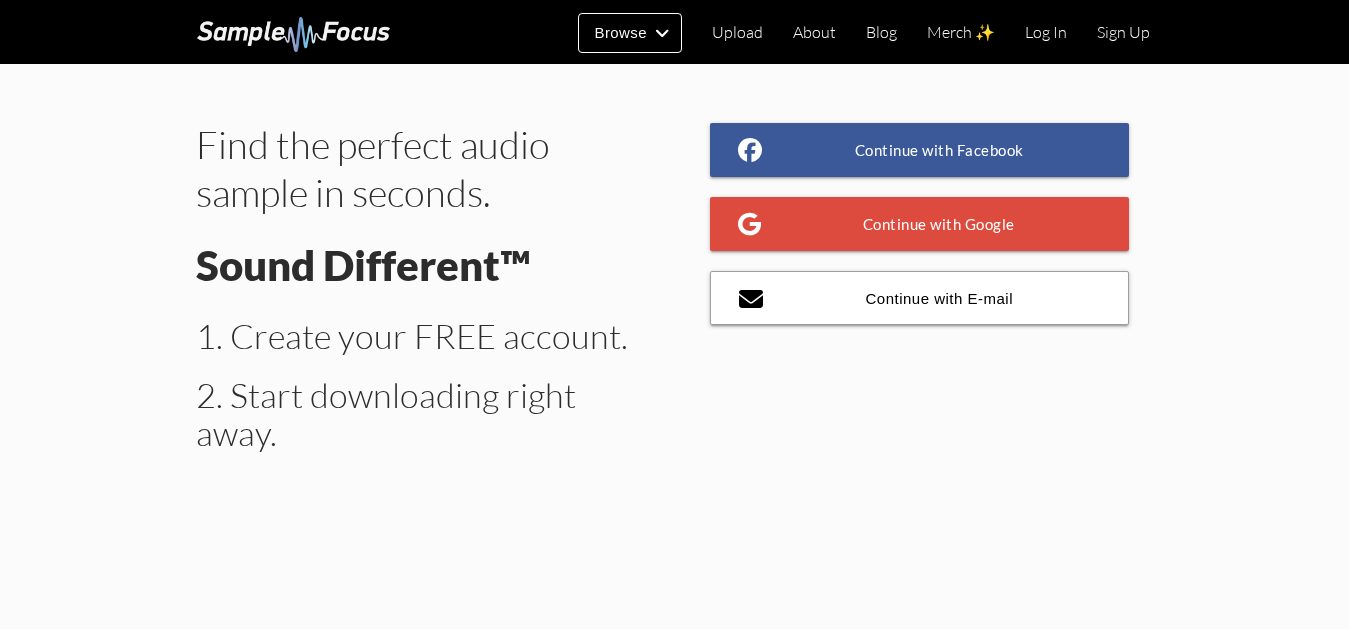 scroll, scrollTop: 0, scrollLeft: 0, axis: both 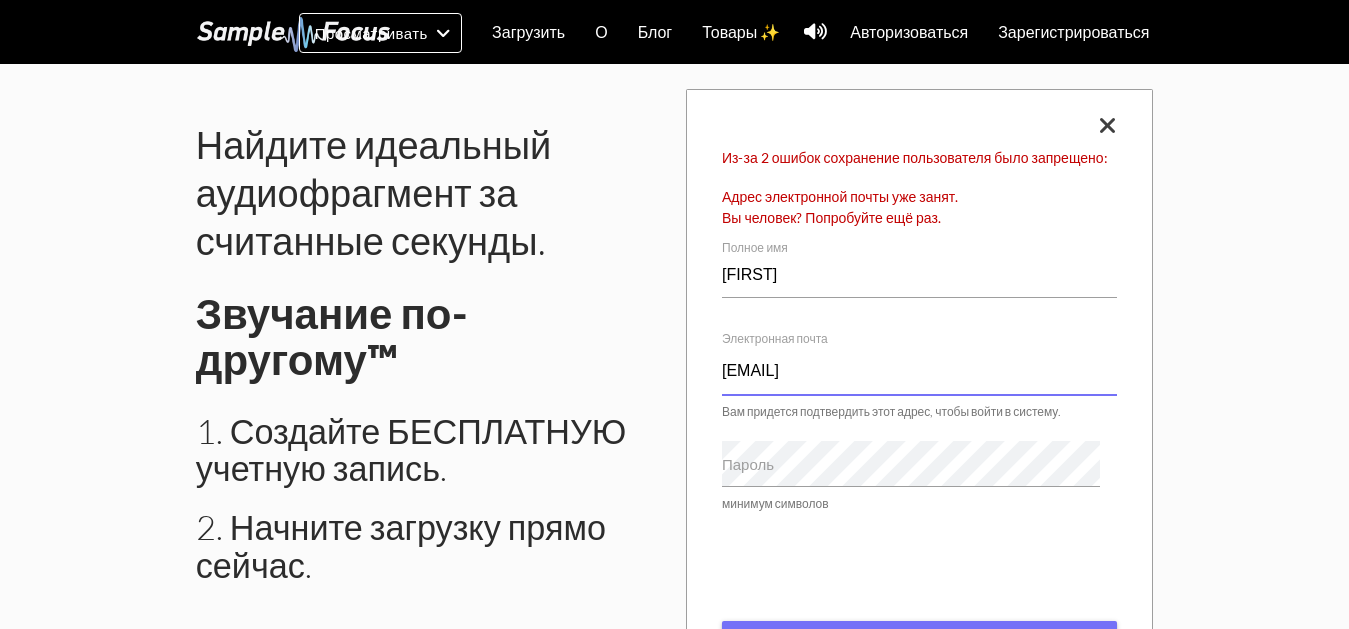 drag, startPoint x: 915, startPoint y: 394, endPoint x: 924, endPoint y: 388, distance: 10.816654 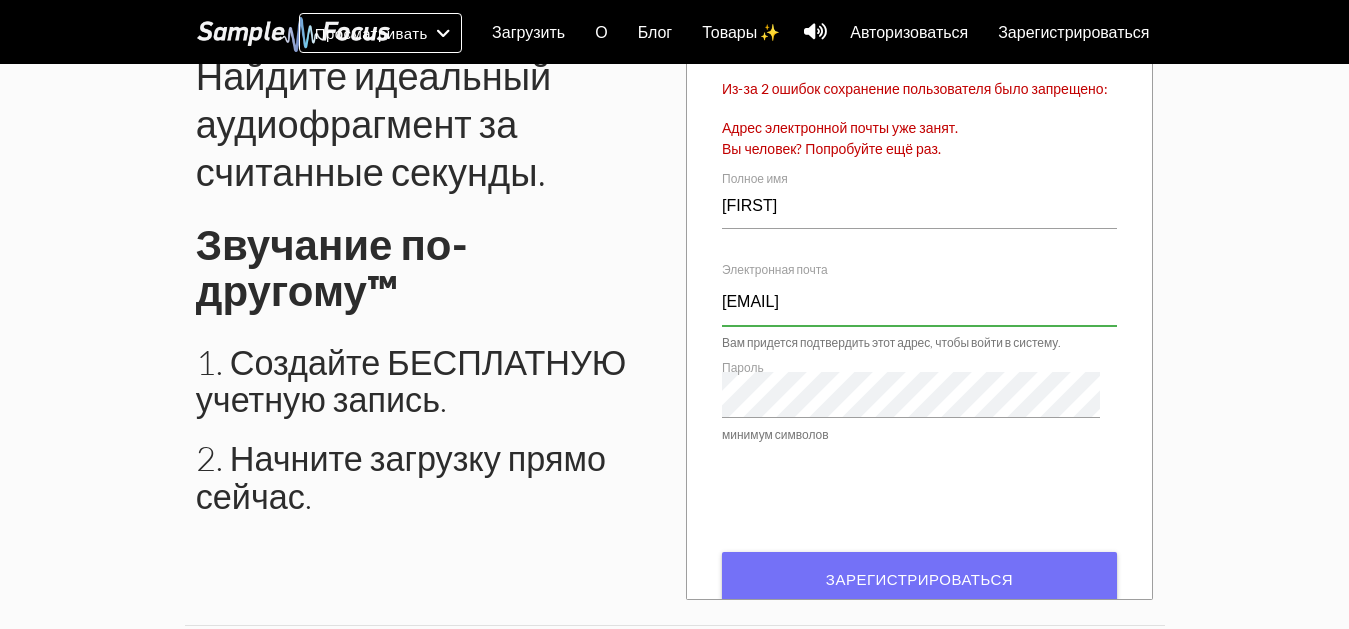 scroll, scrollTop: 74, scrollLeft: 0, axis: vertical 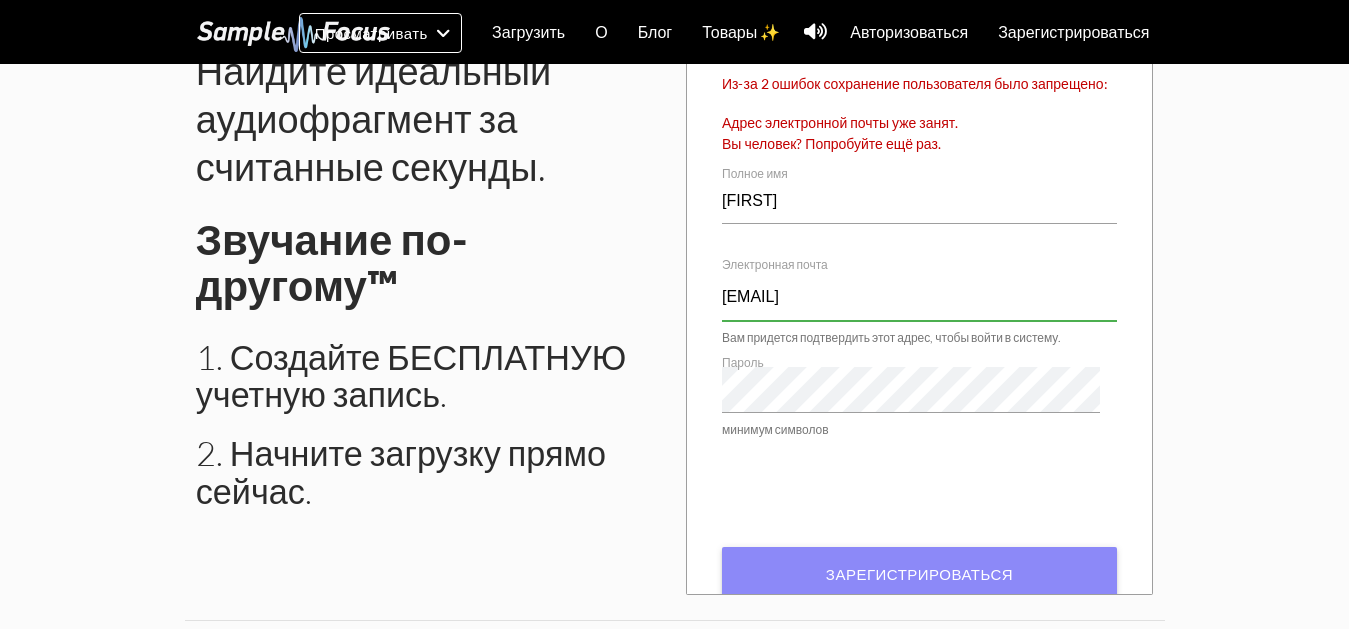click on "Зарегистрироваться" at bounding box center (919, 574) 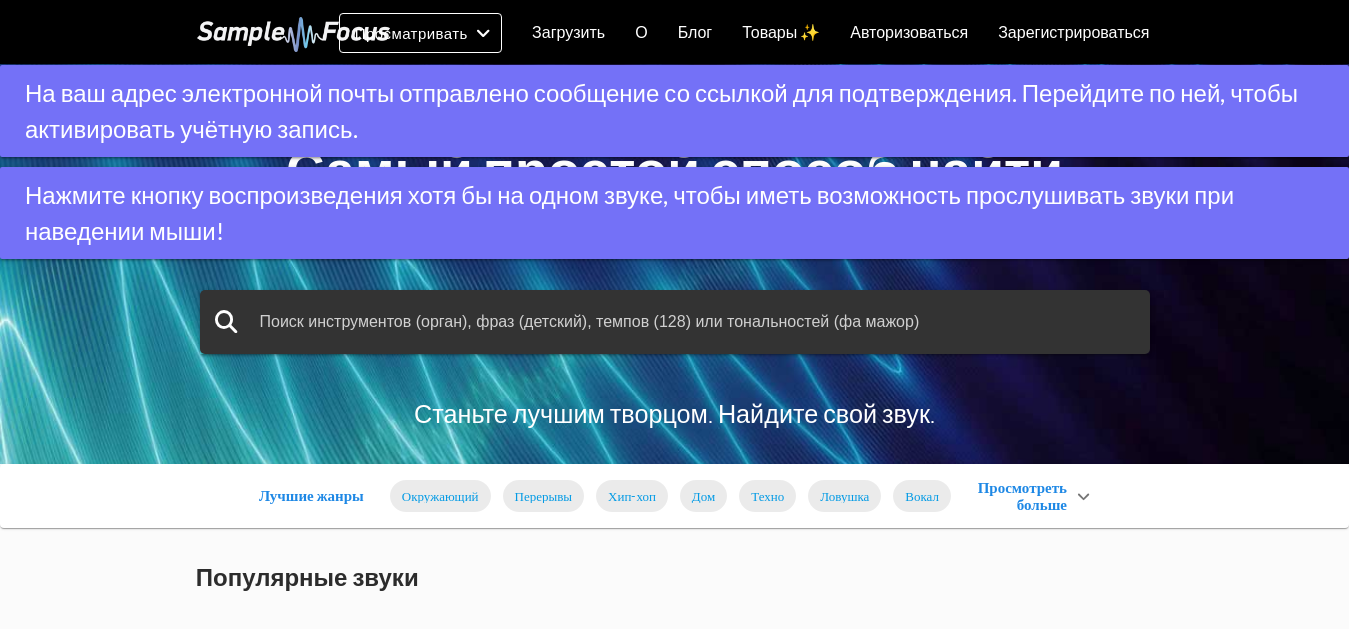 scroll, scrollTop: 0, scrollLeft: 0, axis: both 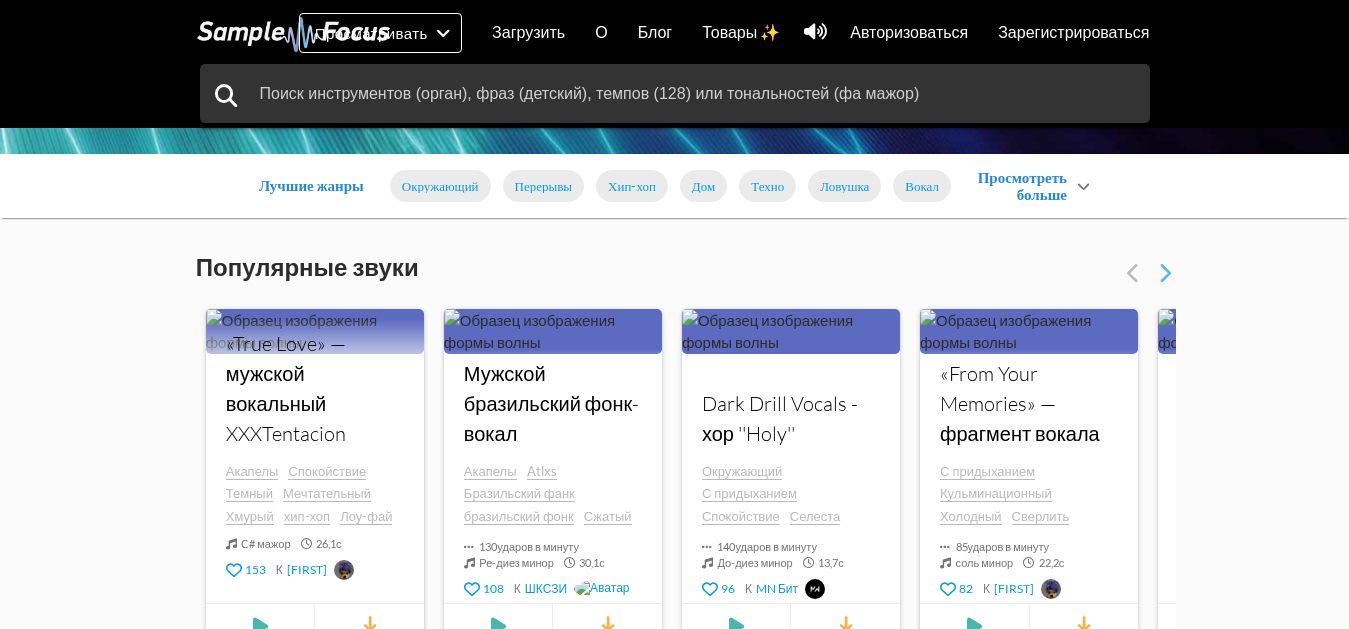 click on "Лучшие жанры Окружающий Перерывы Хип-хоп Дом Техно Ловушка Вокал Просмотреть больше" at bounding box center [674, 186] 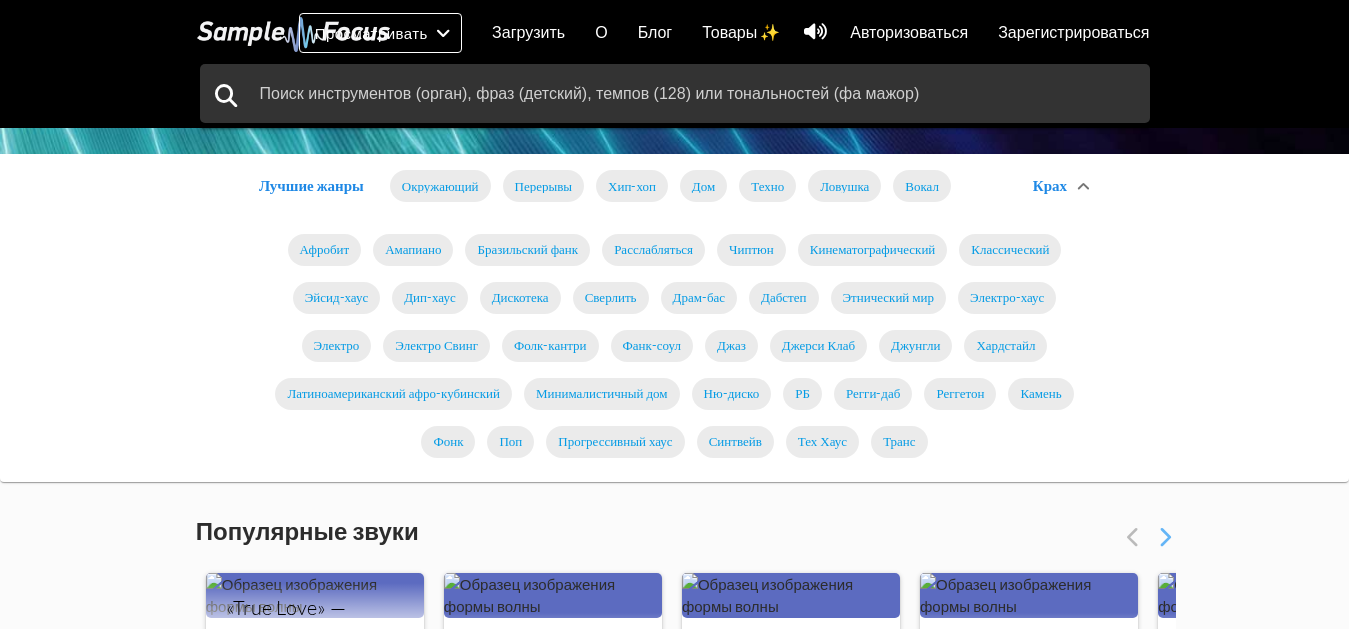 click at bounding box center [1083, 186] 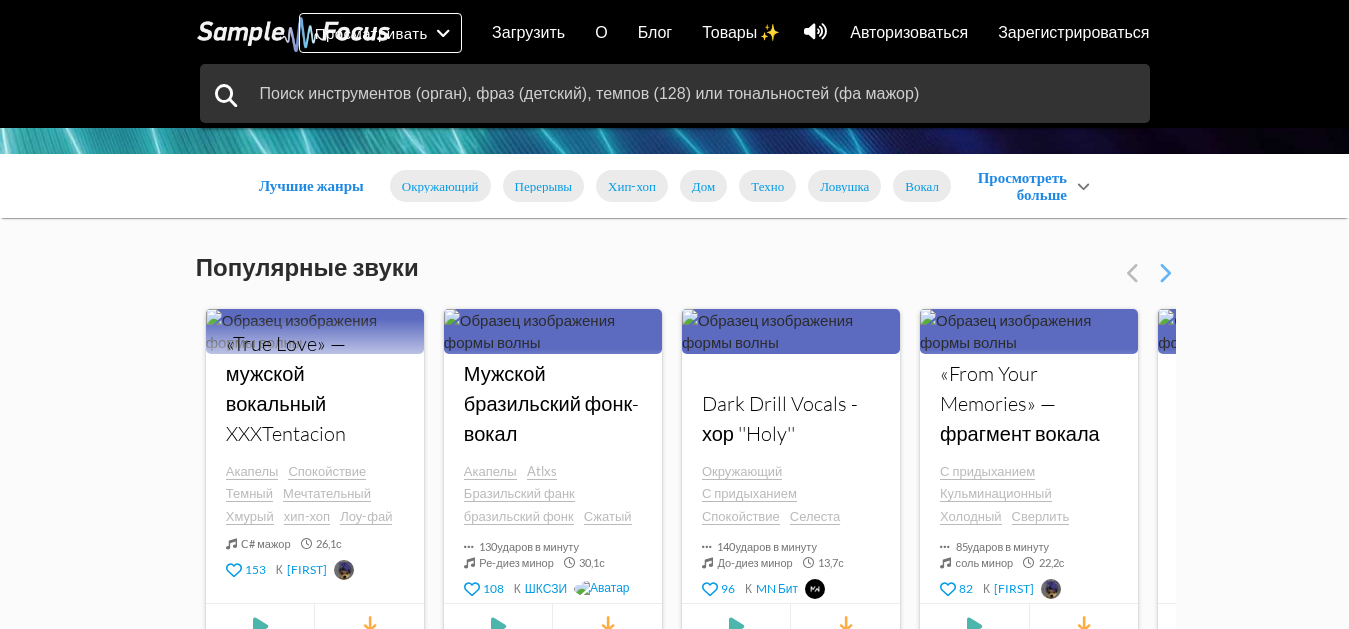 click at bounding box center [1083, 186] 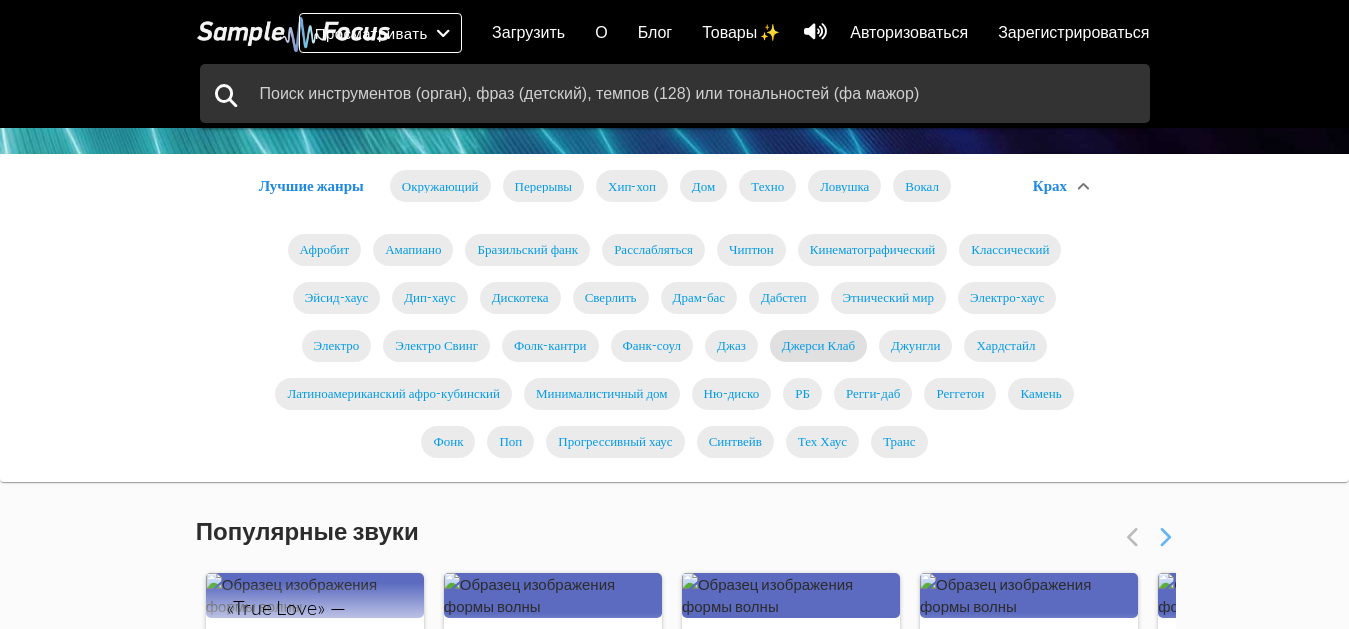 click on "Джерси Клаб" at bounding box center (818, 345) 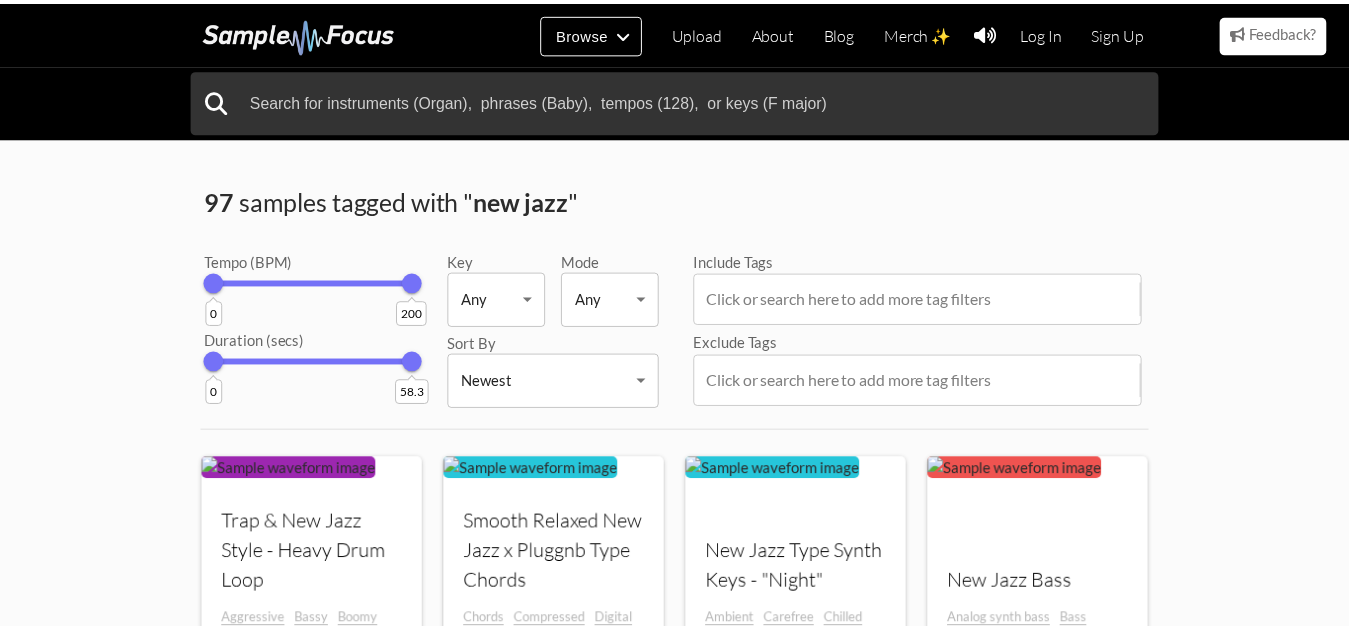 scroll, scrollTop: 0, scrollLeft: 0, axis: both 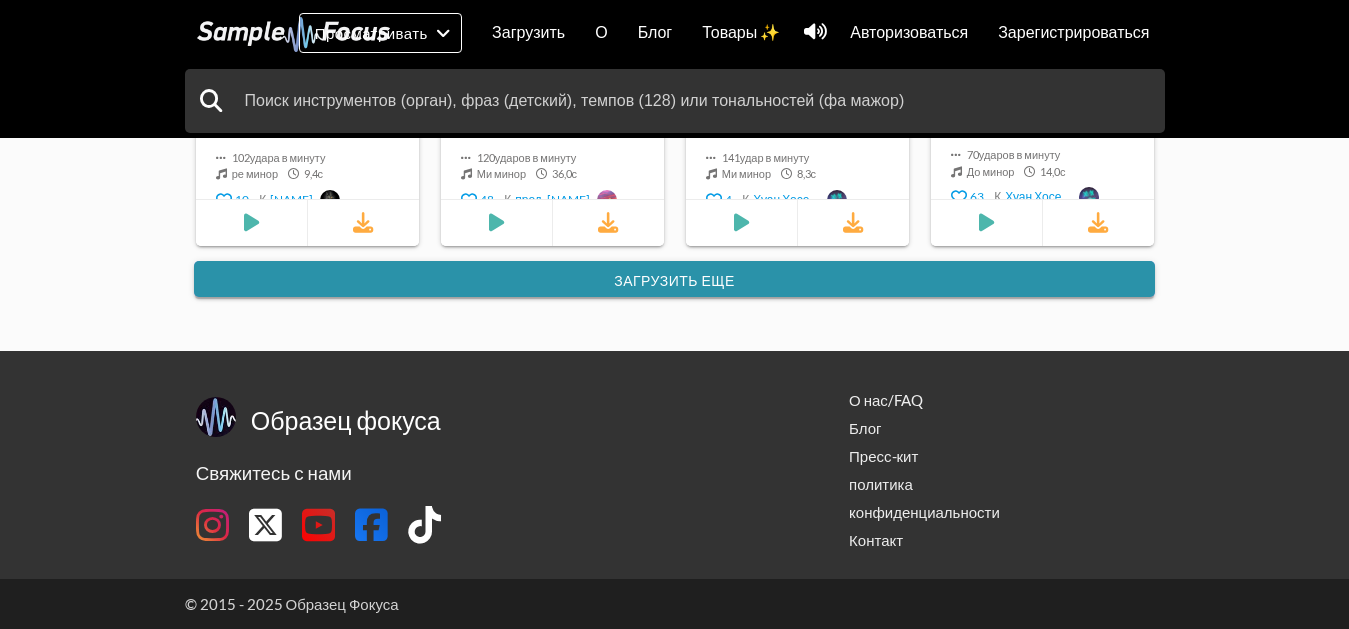 click on "Загрузить еще" at bounding box center [674, 280] 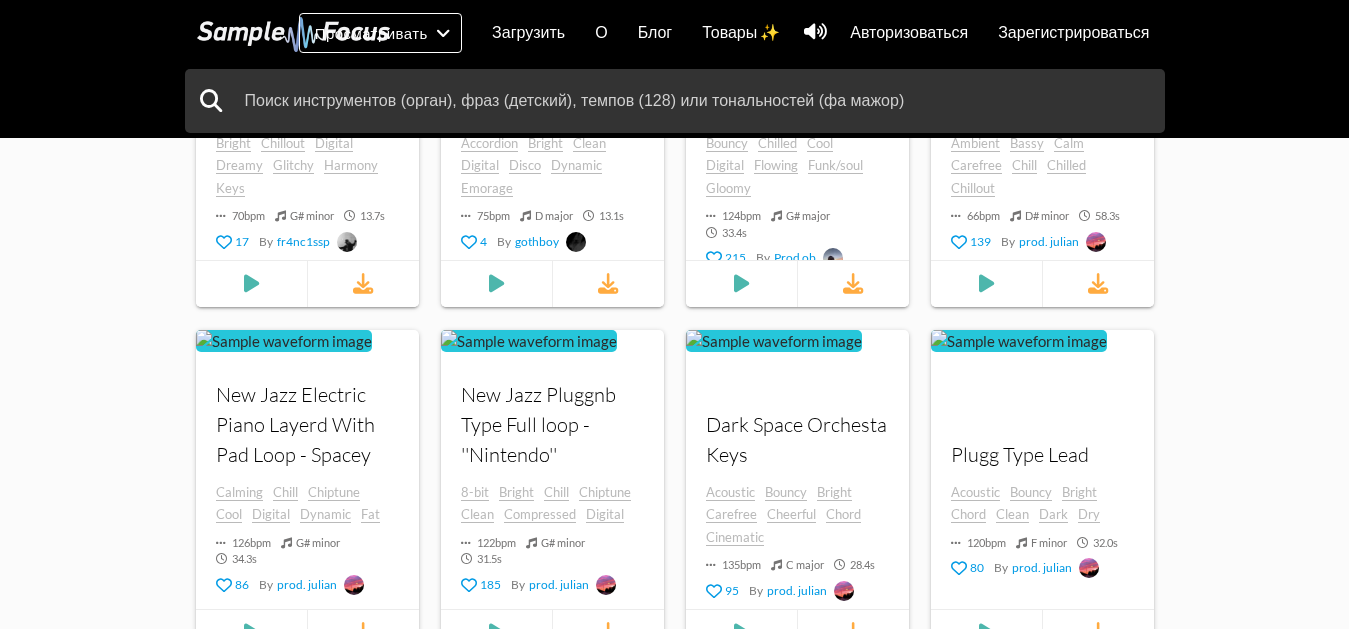 scroll, scrollTop: 3284, scrollLeft: 0, axis: vertical 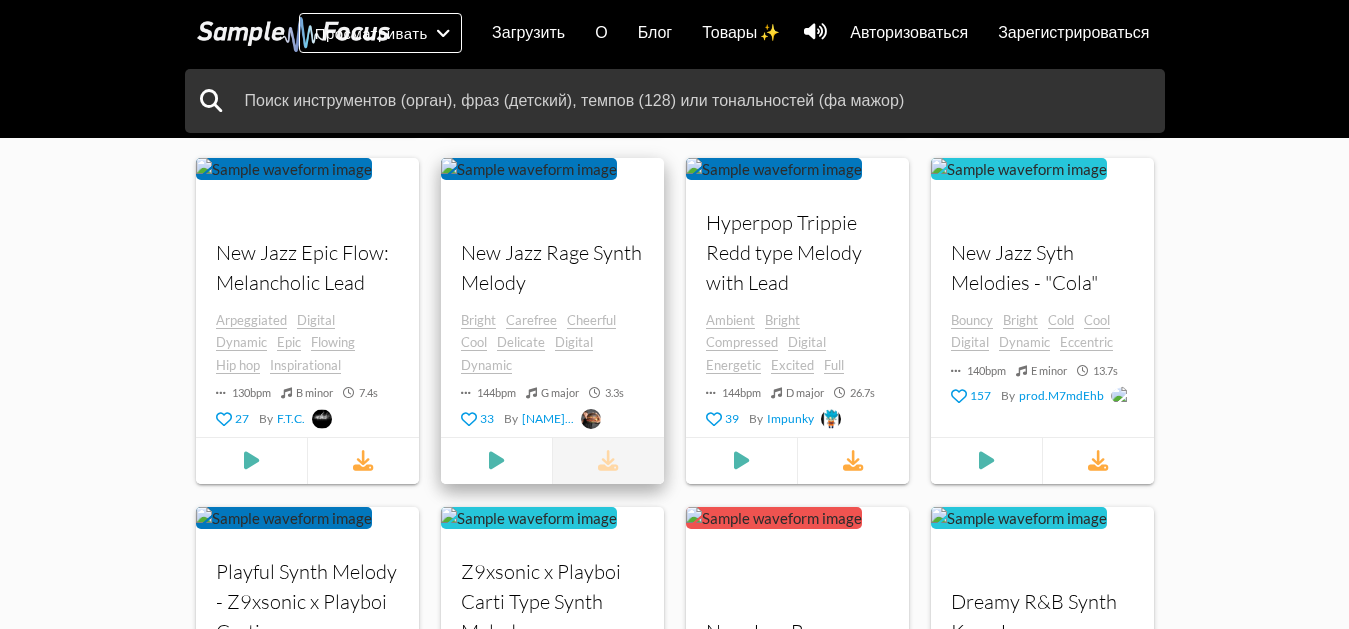 click at bounding box center [608, 460] 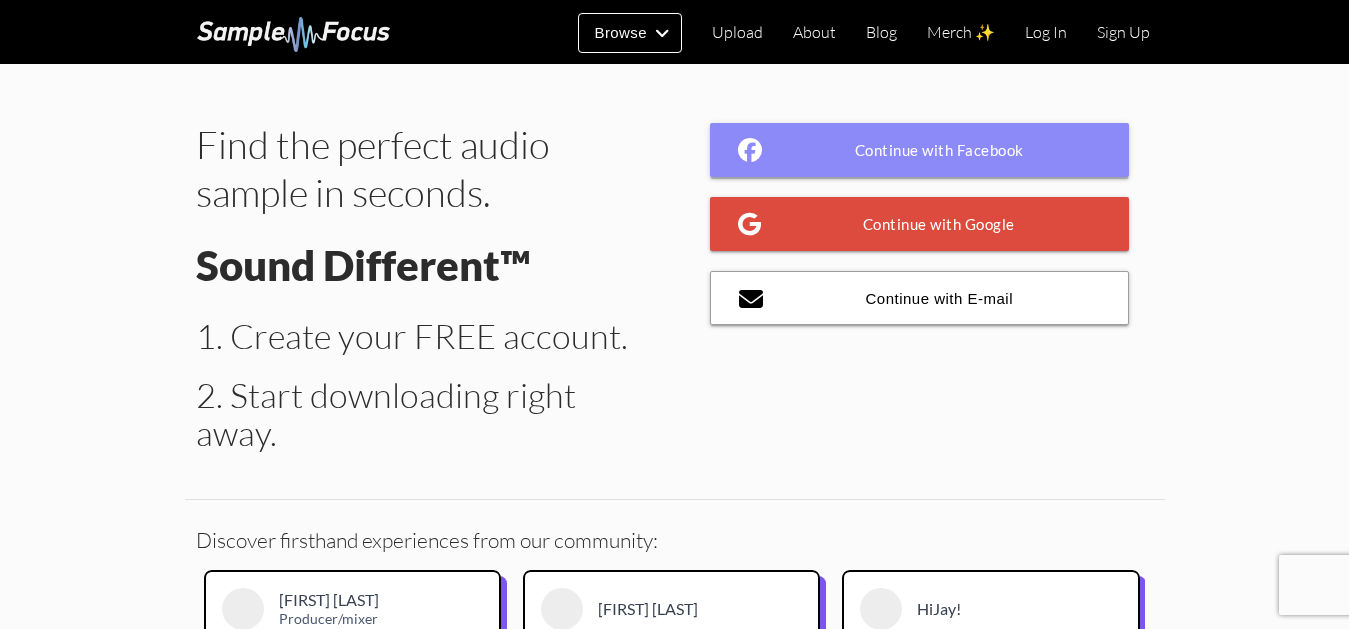 scroll, scrollTop: 0, scrollLeft: 0, axis: both 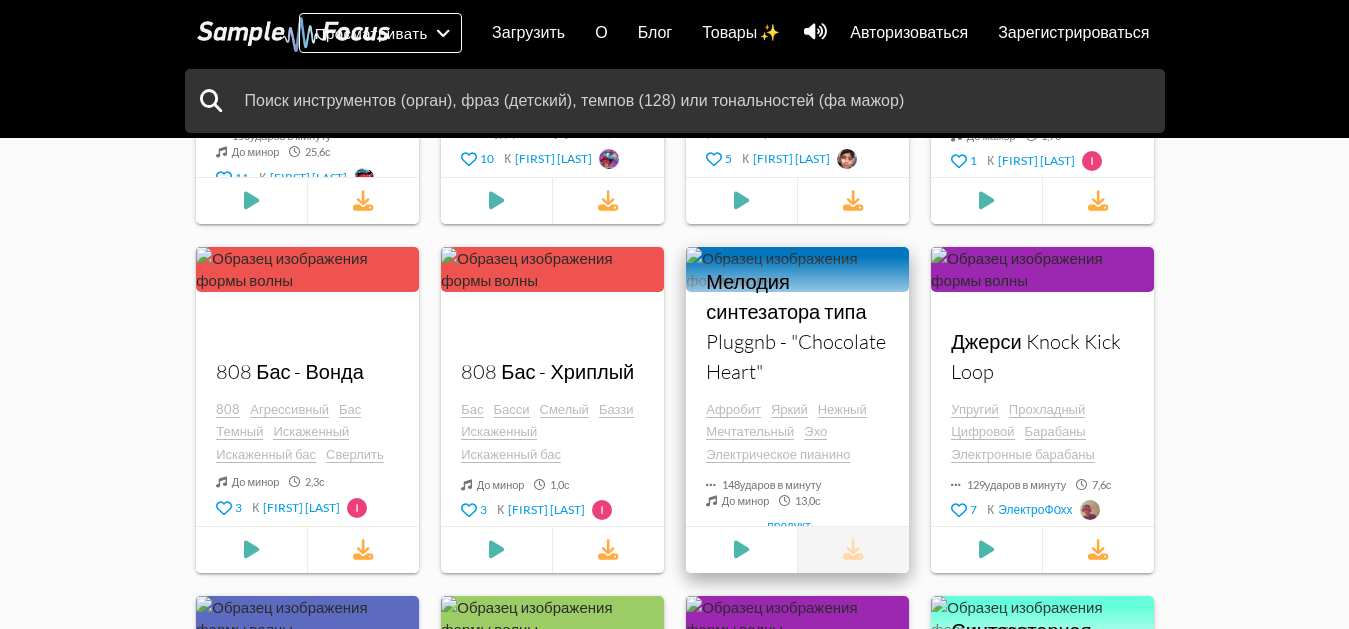 click at bounding box center (853, 549) 